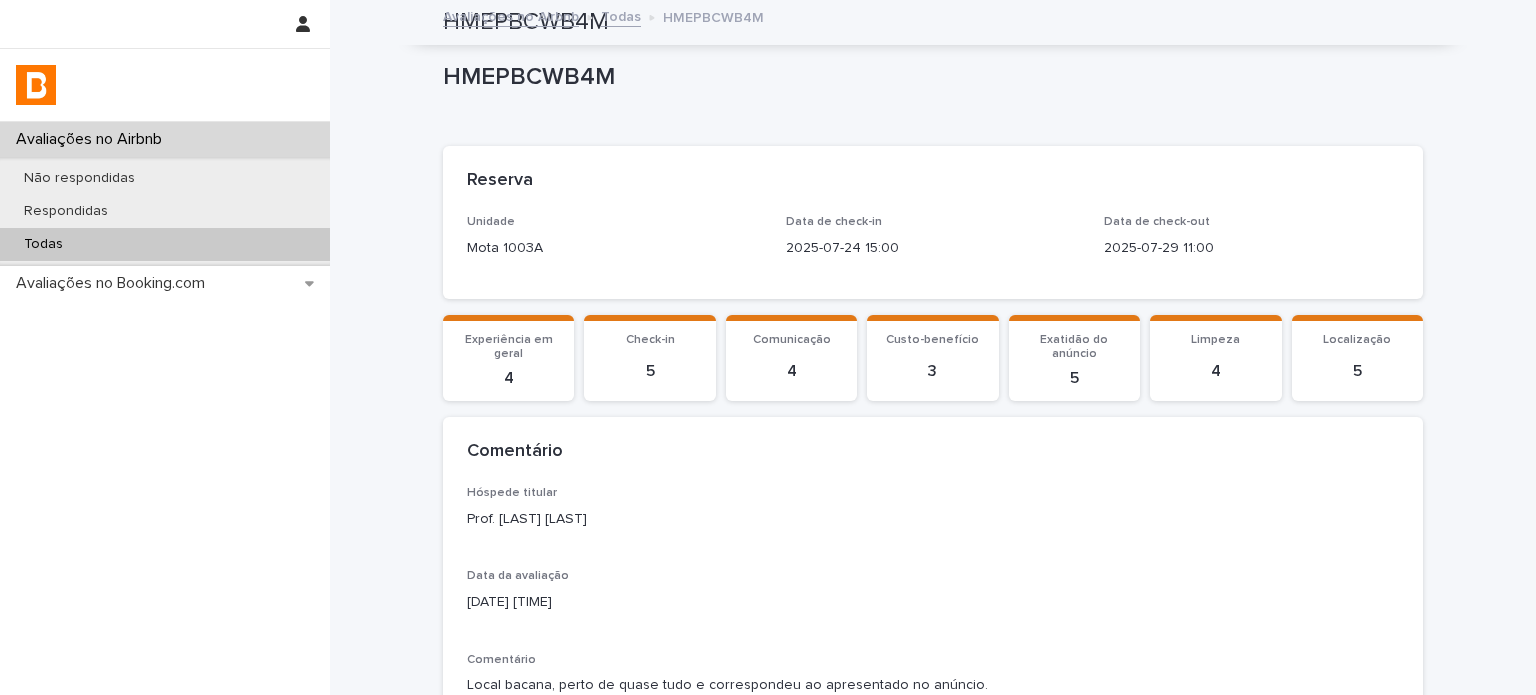 scroll, scrollTop: 0, scrollLeft: 0, axis: both 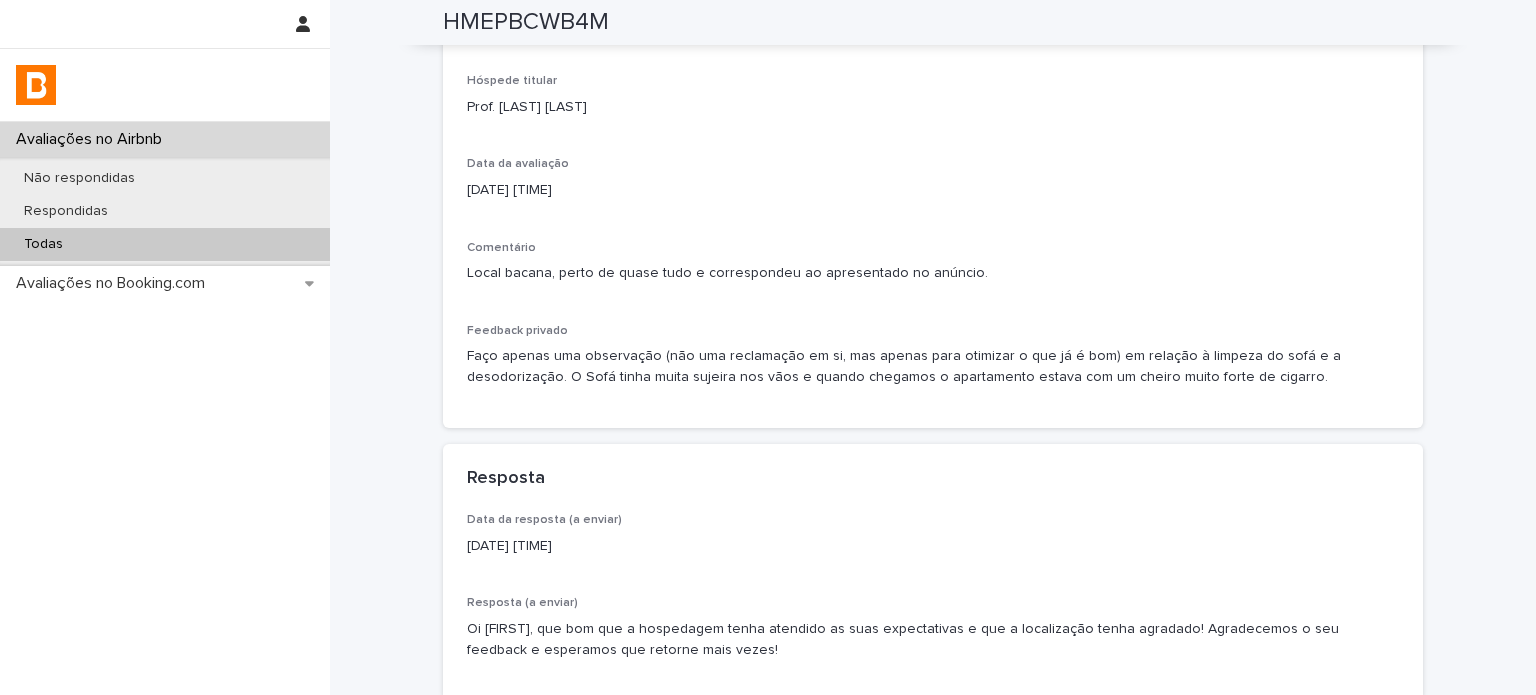 click on "Todas" at bounding box center (165, 244) 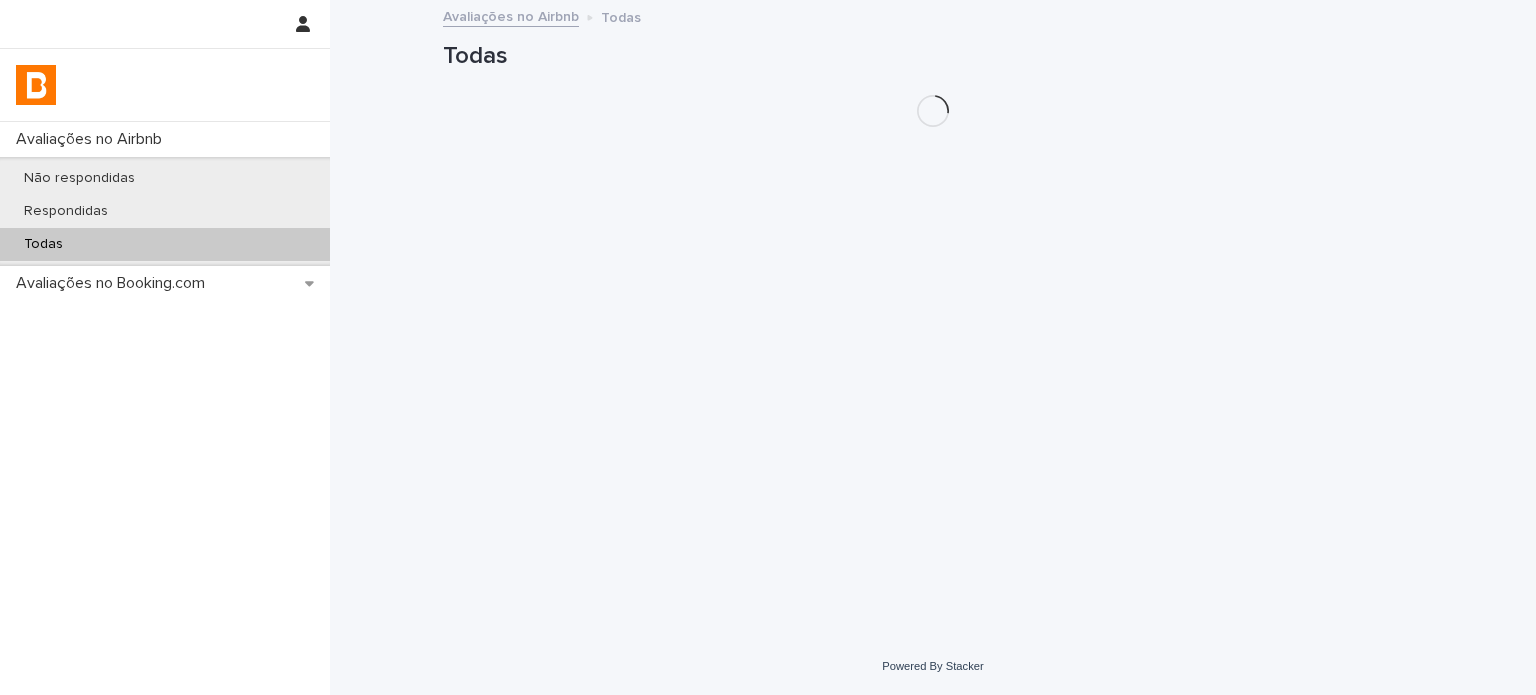 scroll, scrollTop: 0, scrollLeft: 0, axis: both 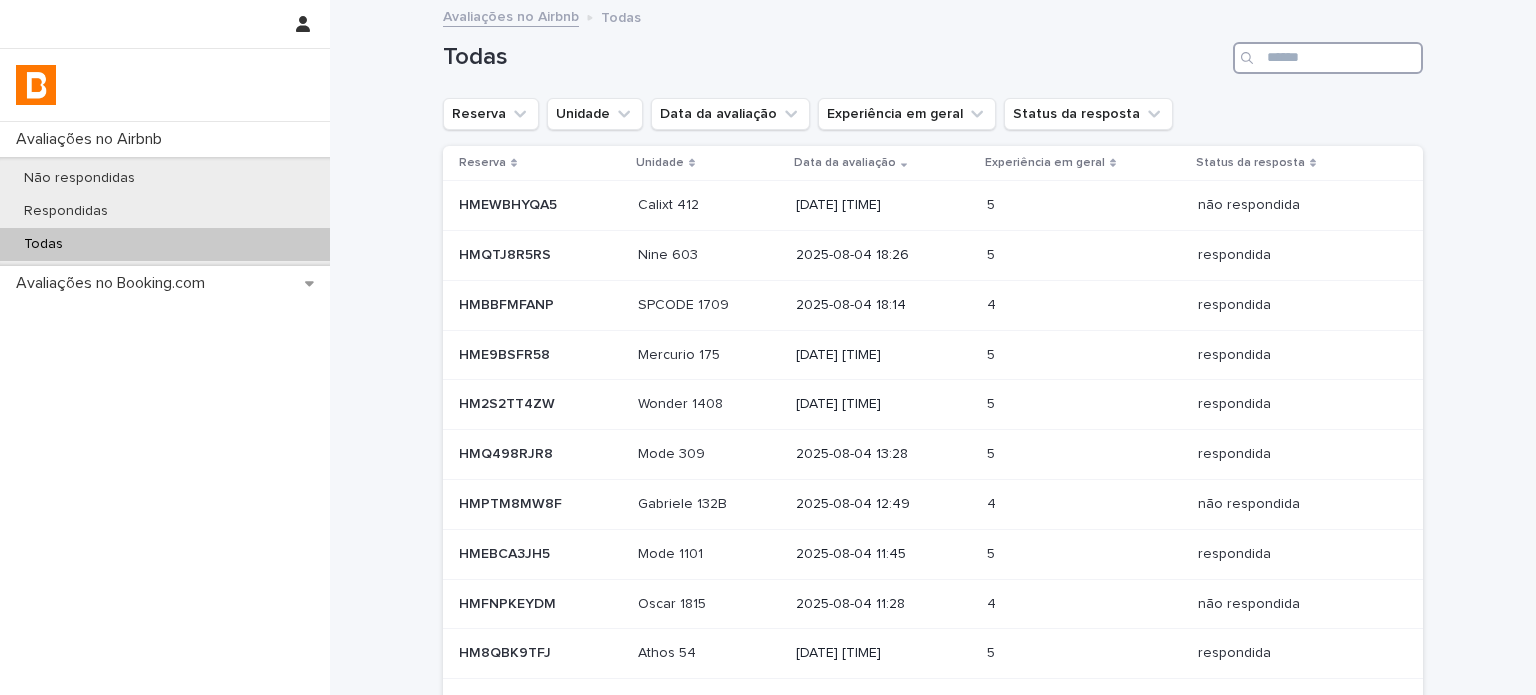 click at bounding box center [1328, 58] 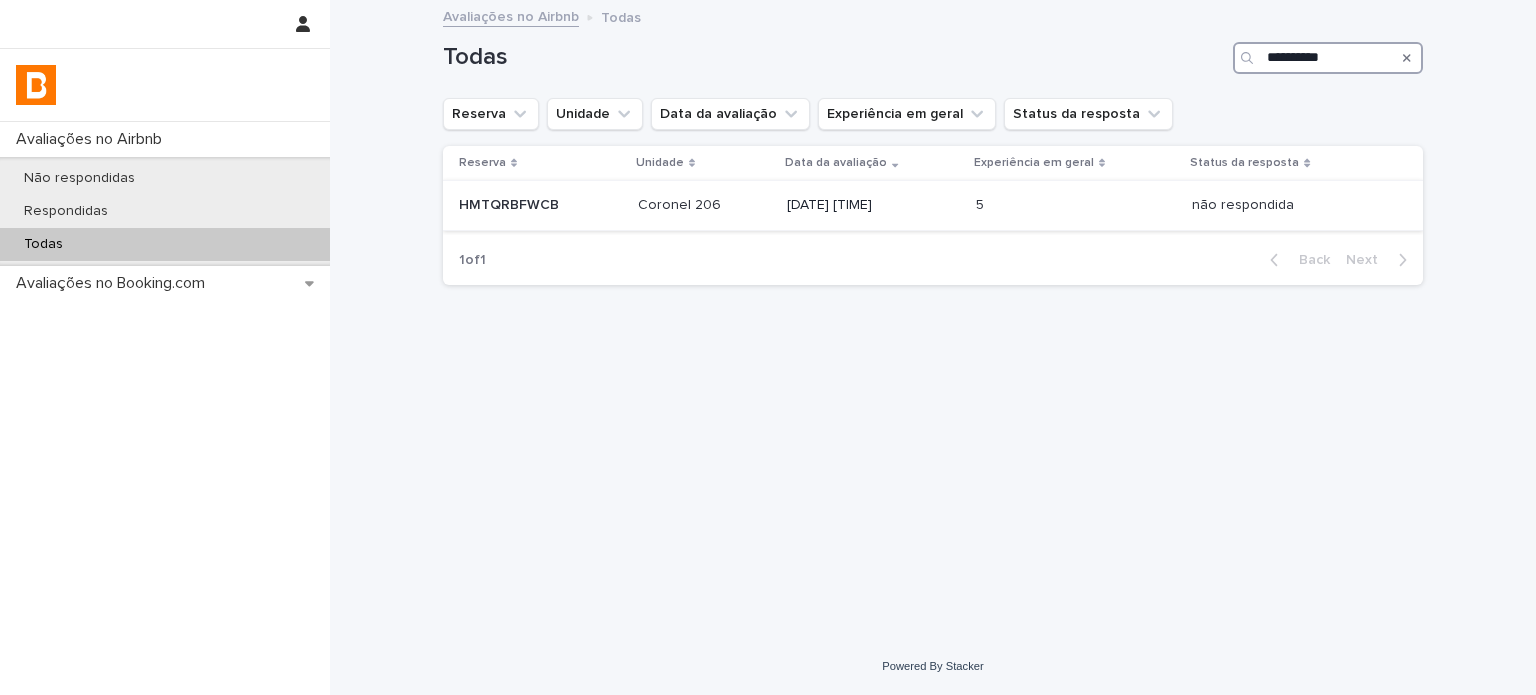 type on "**********" 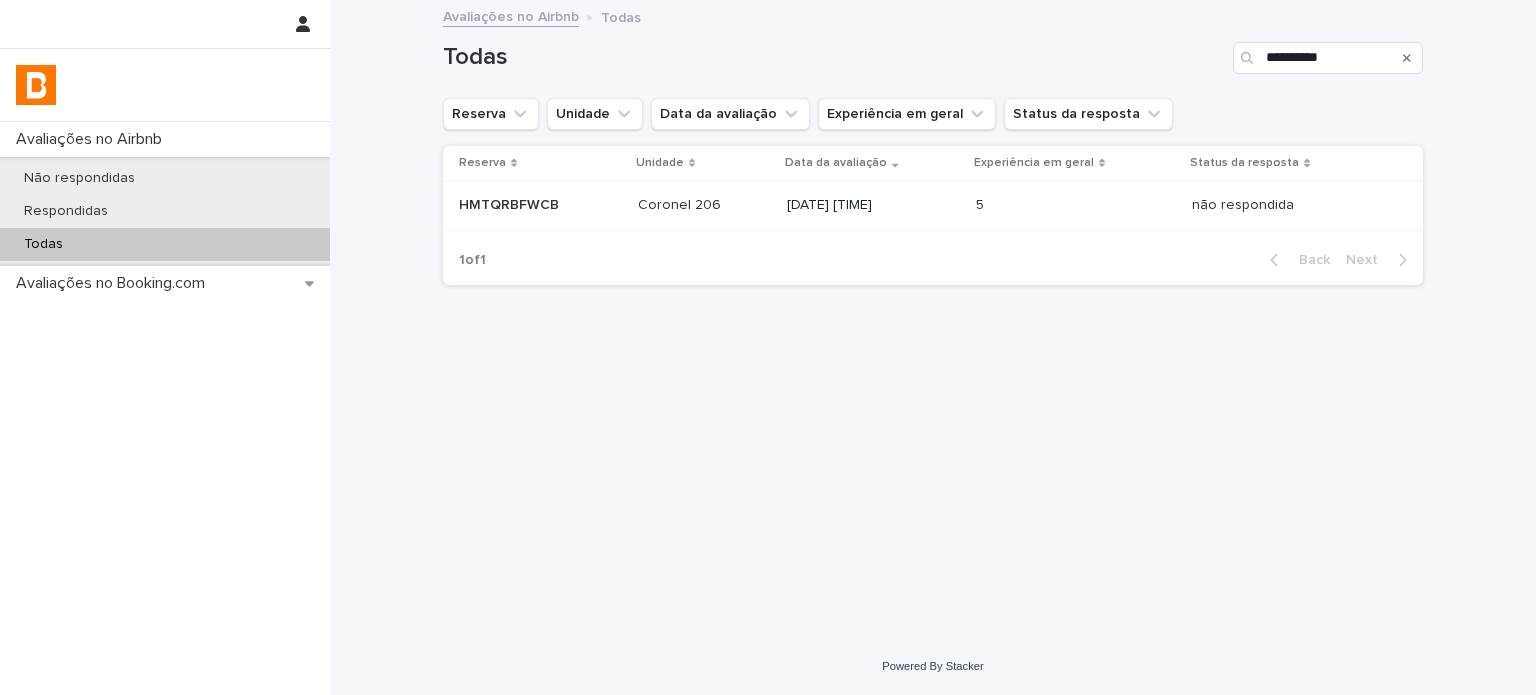click on "5 5" at bounding box center (1076, 205) 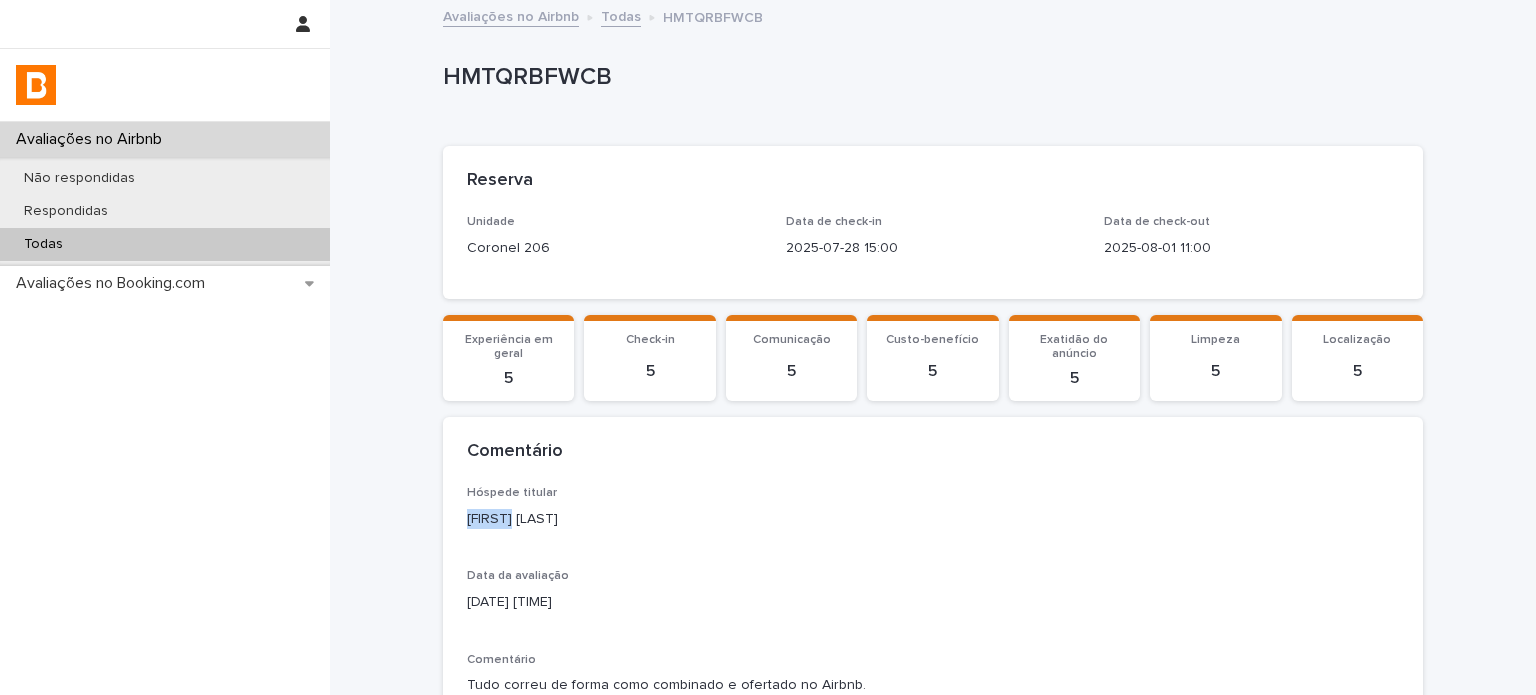 drag, startPoint x: 503, startPoint y: 519, endPoint x: 433, endPoint y: 516, distance: 70.064255 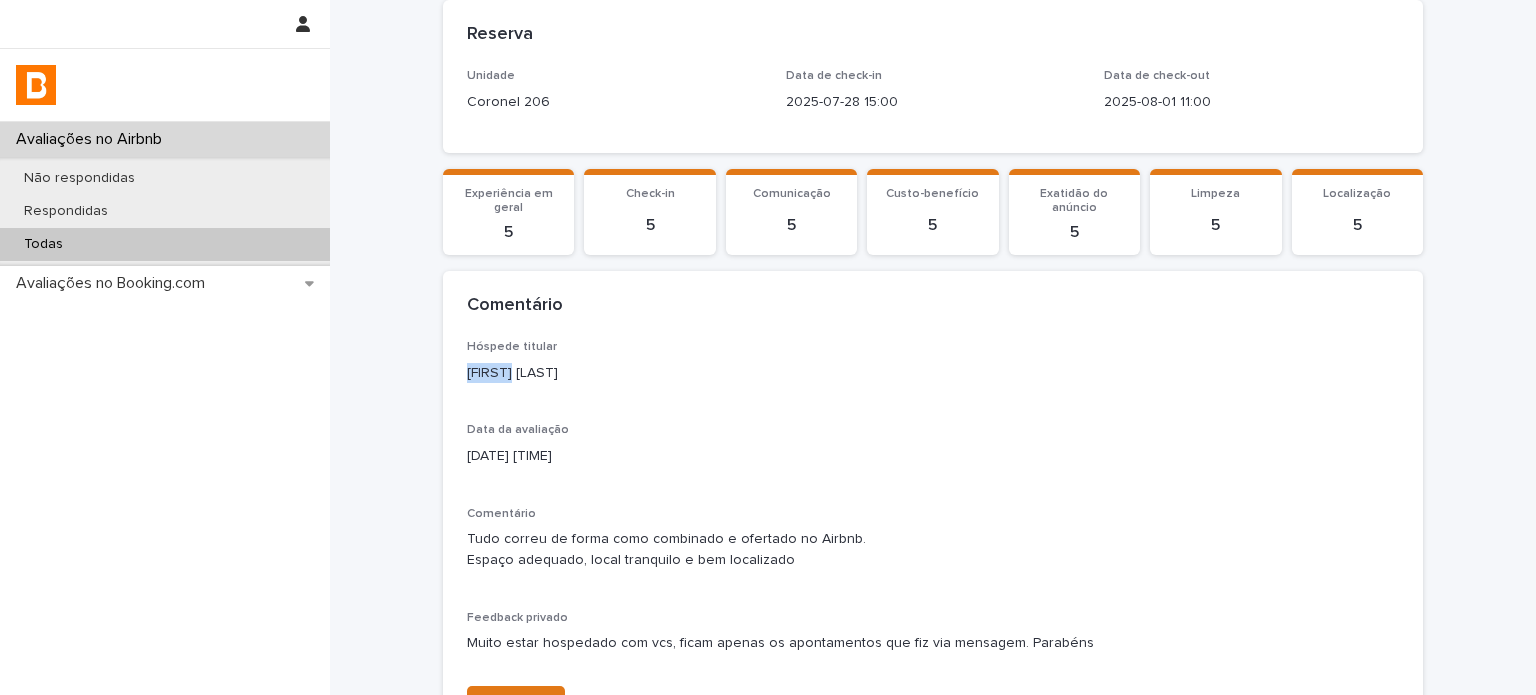 scroll, scrollTop: 364, scrollLeft: 0, axis: vertical 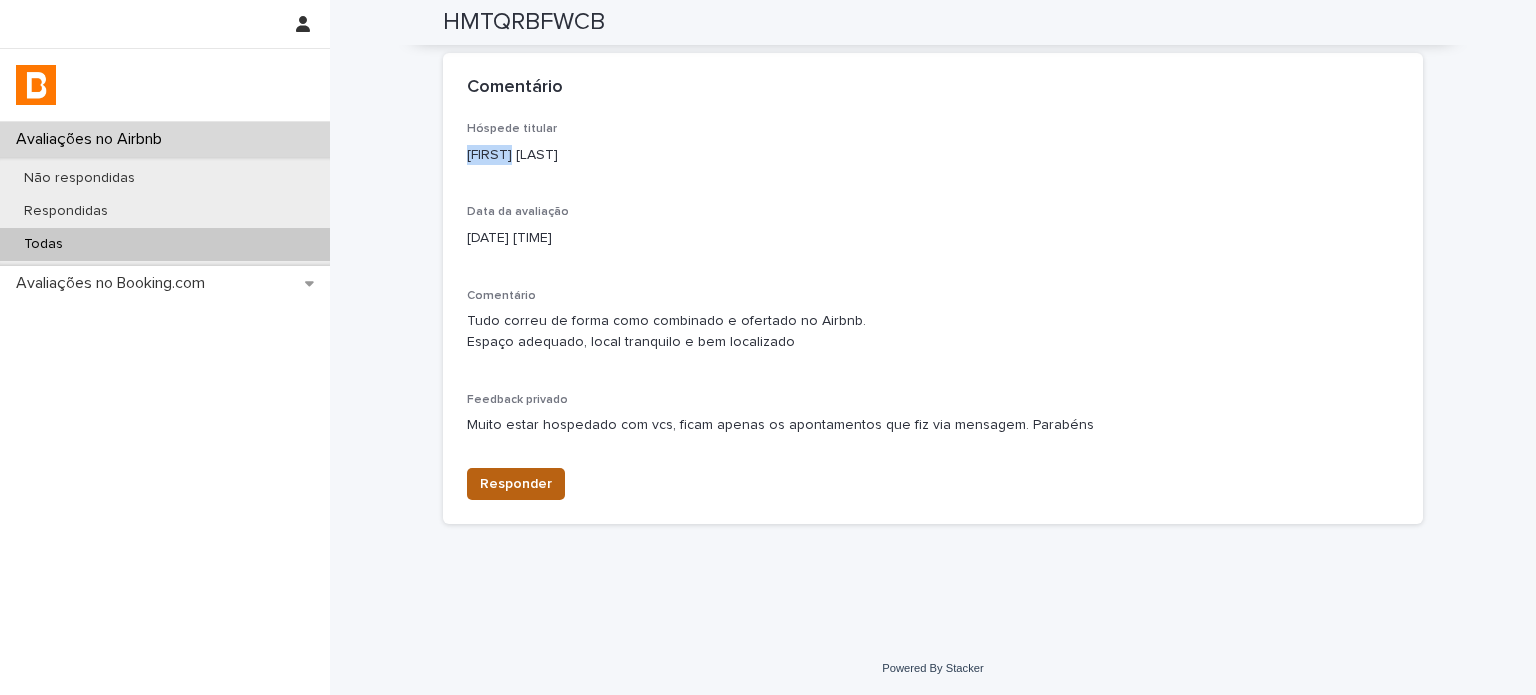 click on "Responder" at bounding box center [516, 484] 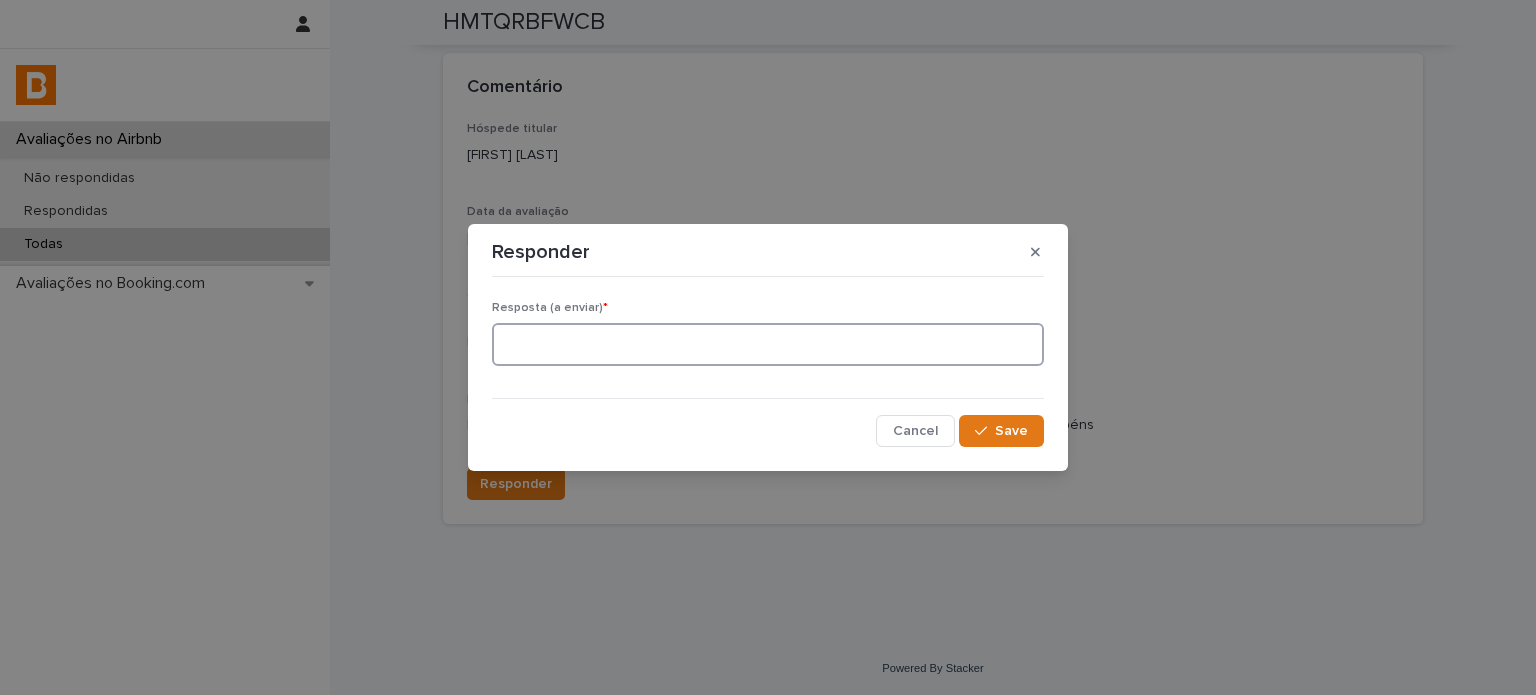 click at bounding box center [768, 344] 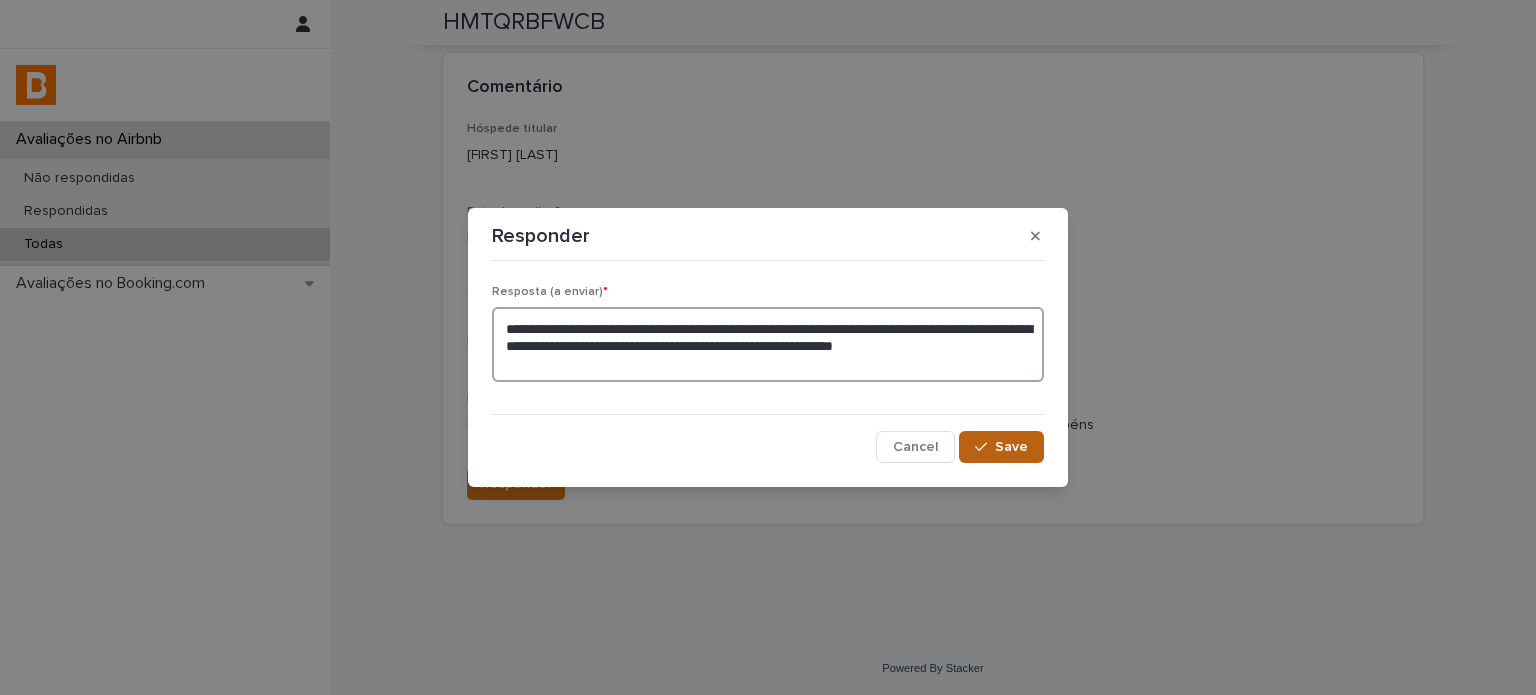 type on "**********" 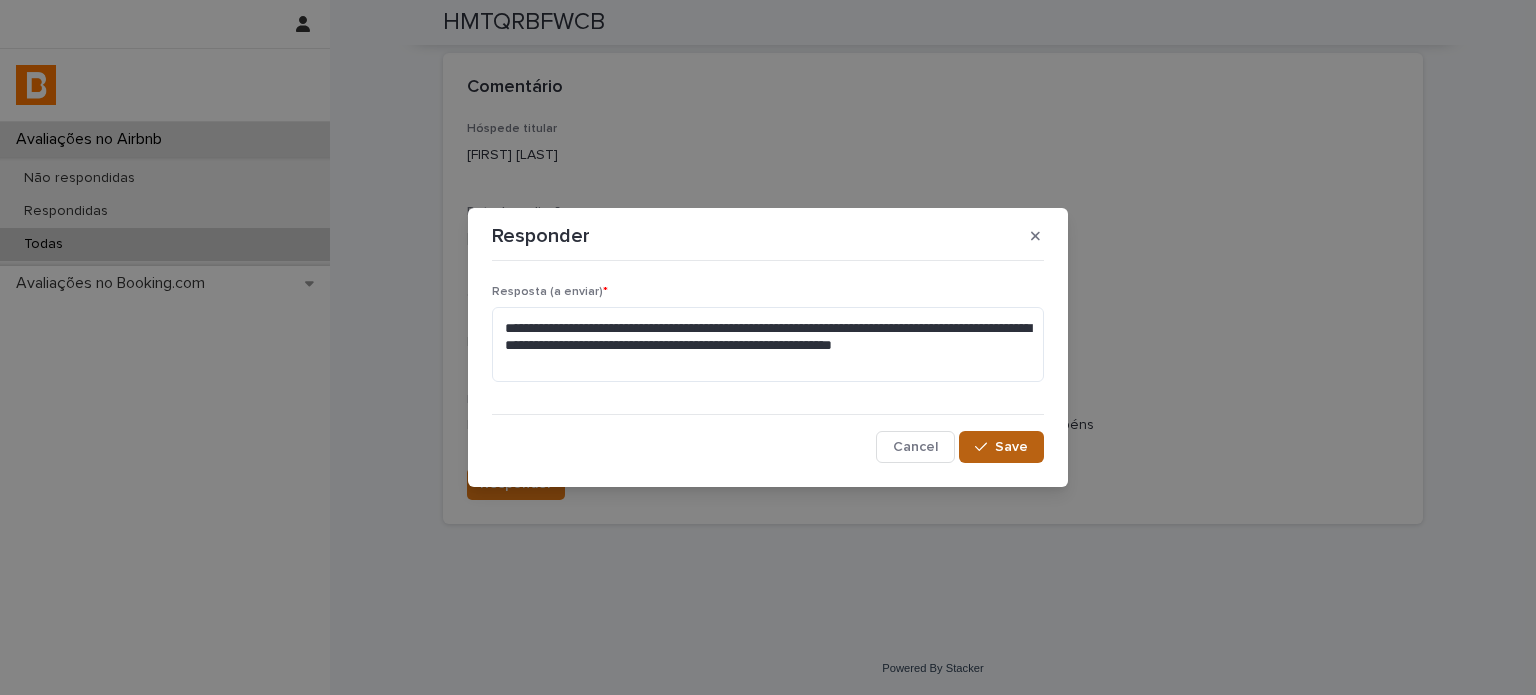 click on "Save" at bounding box center (1011, 447) 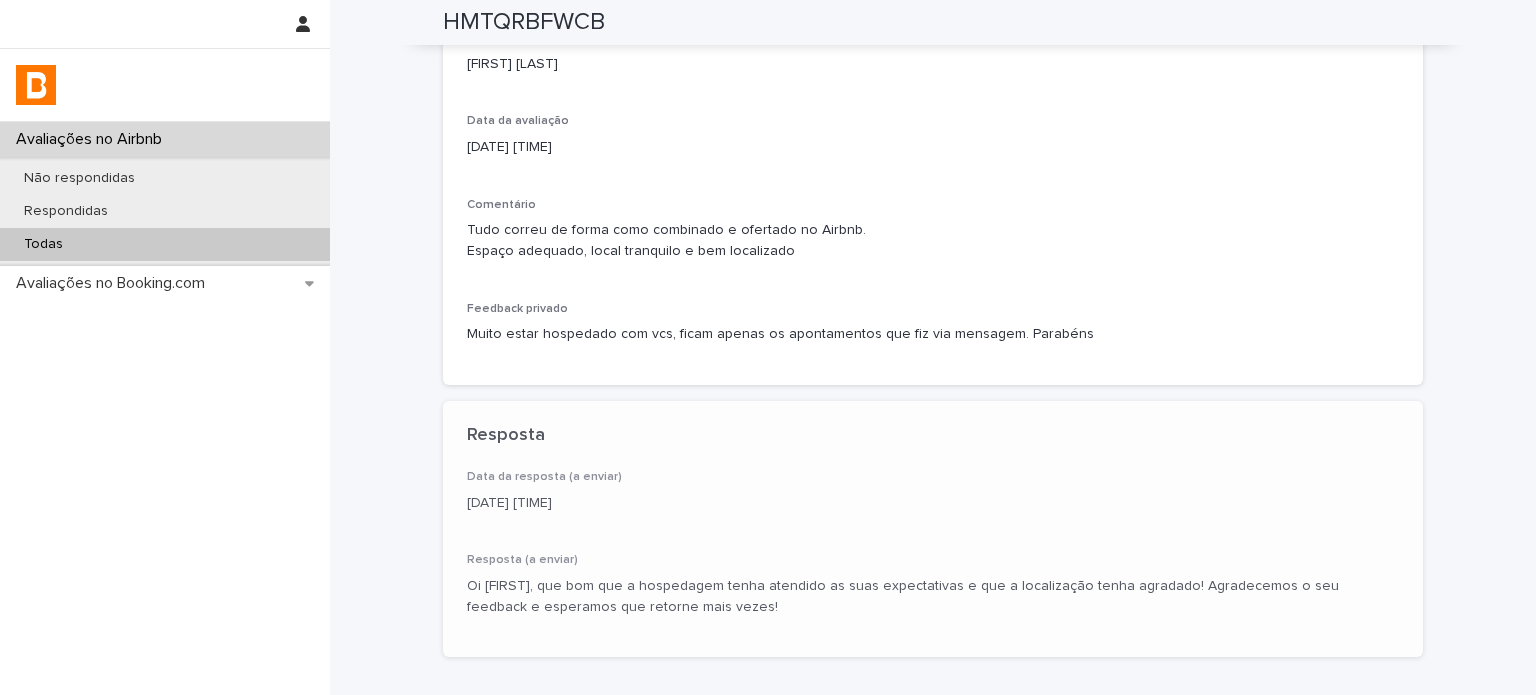 scroll, scrollTop: 477, scrollLeft: 0, axis: vertical 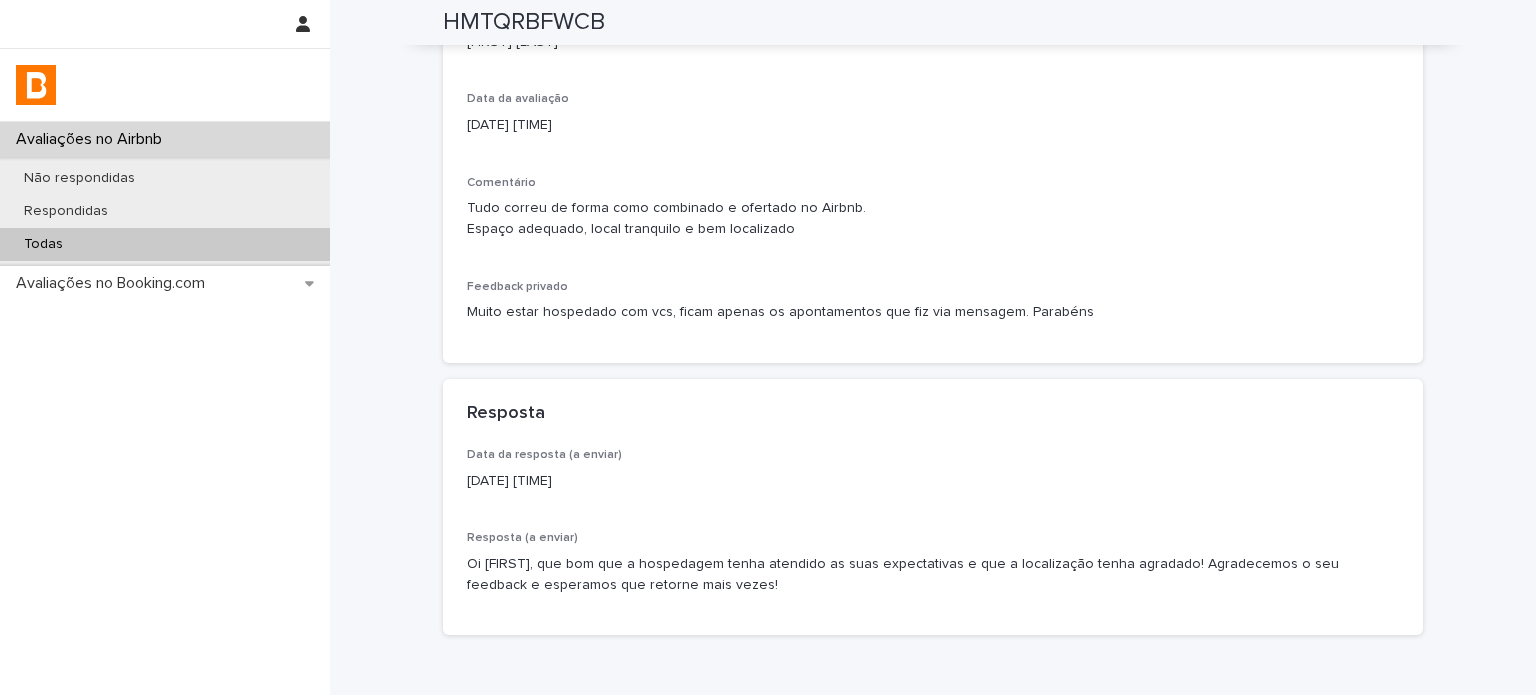 click on "Todas" at bounding box center (165, 244) 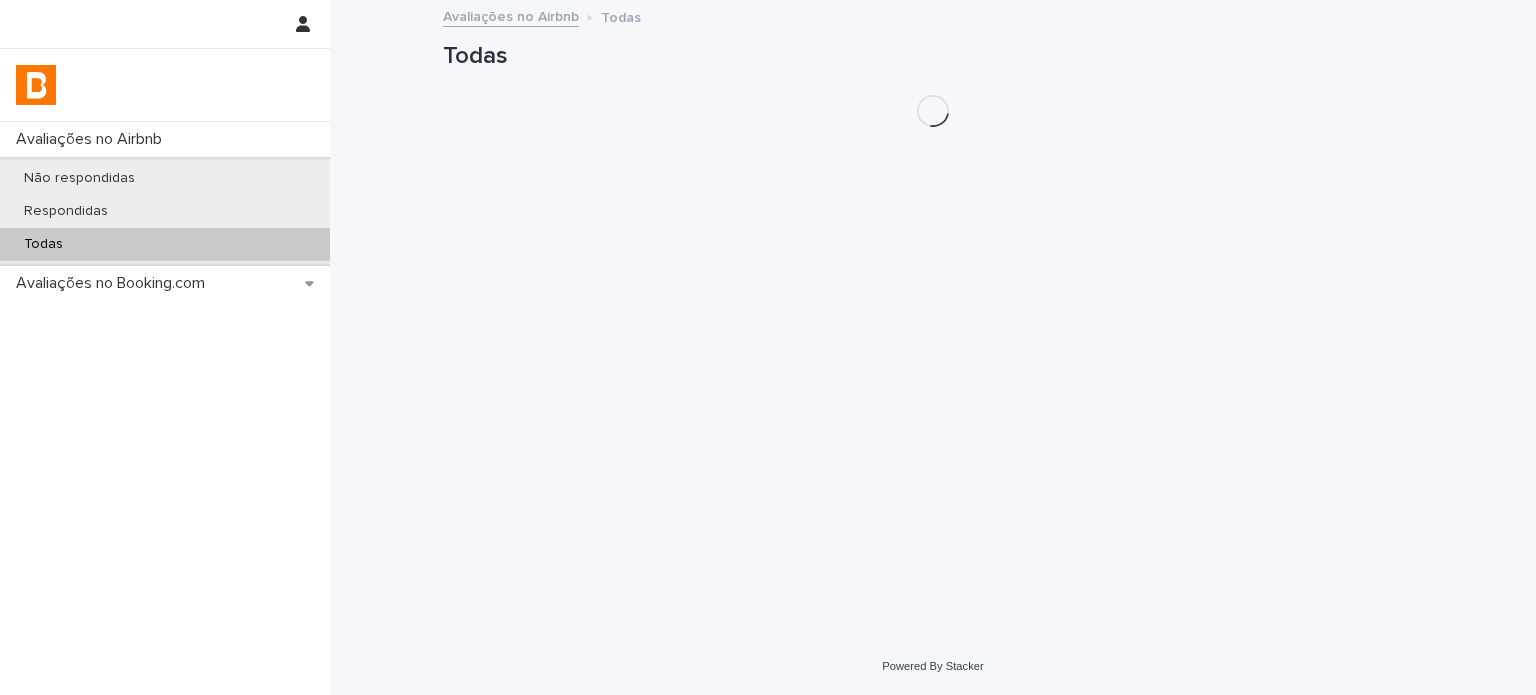 scroll, scrollTop: 0, scrollLeft: 0, axis: both 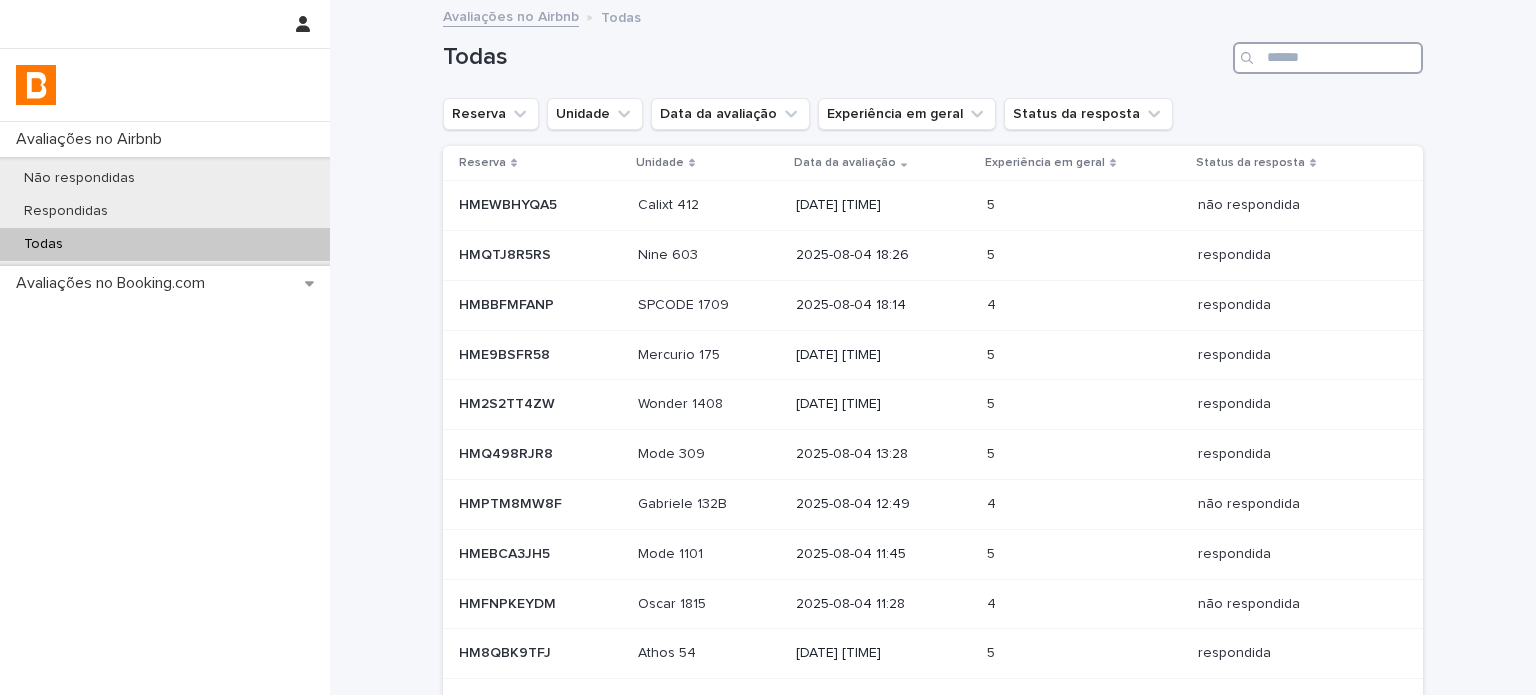 click at bounding box center (1328, 58) 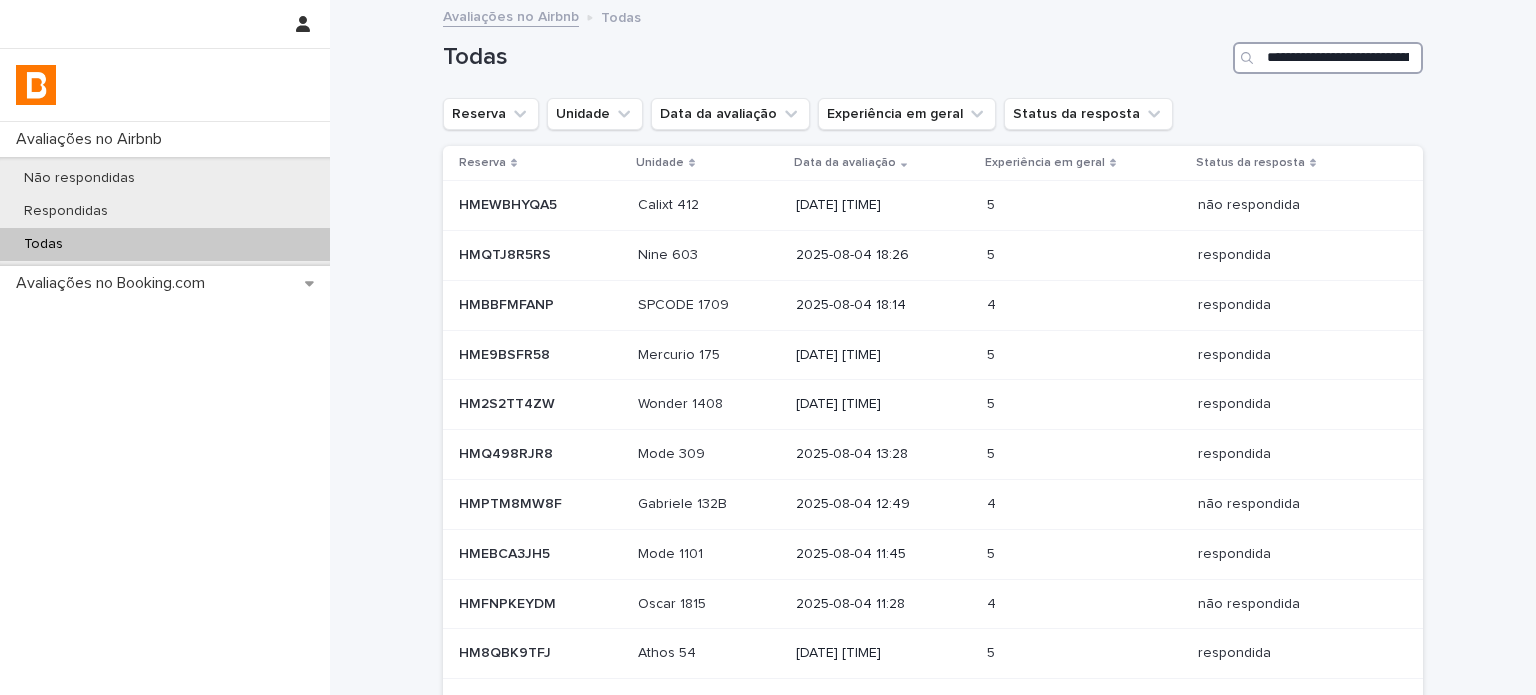 scroll, scrollTop: 0, scrollLeft: 946, axis: horizontal 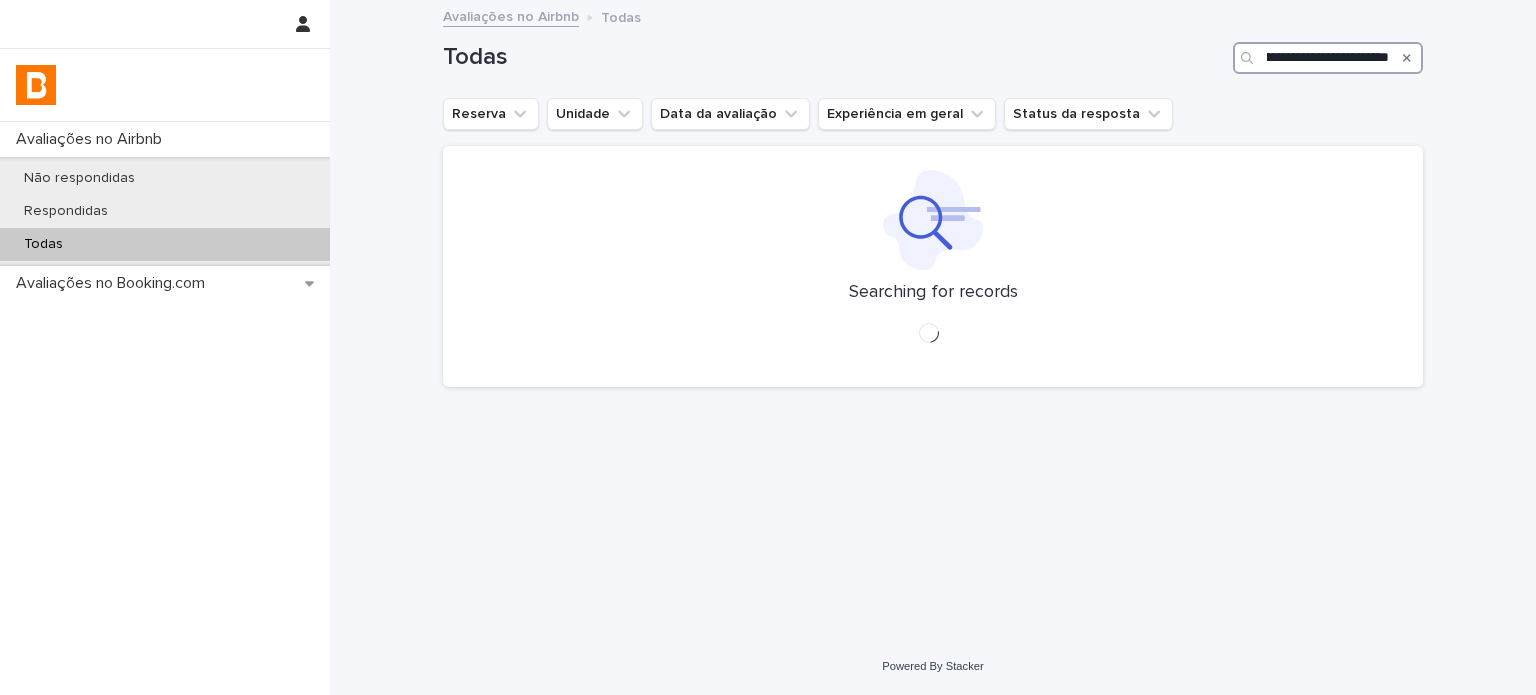 type on "**********" 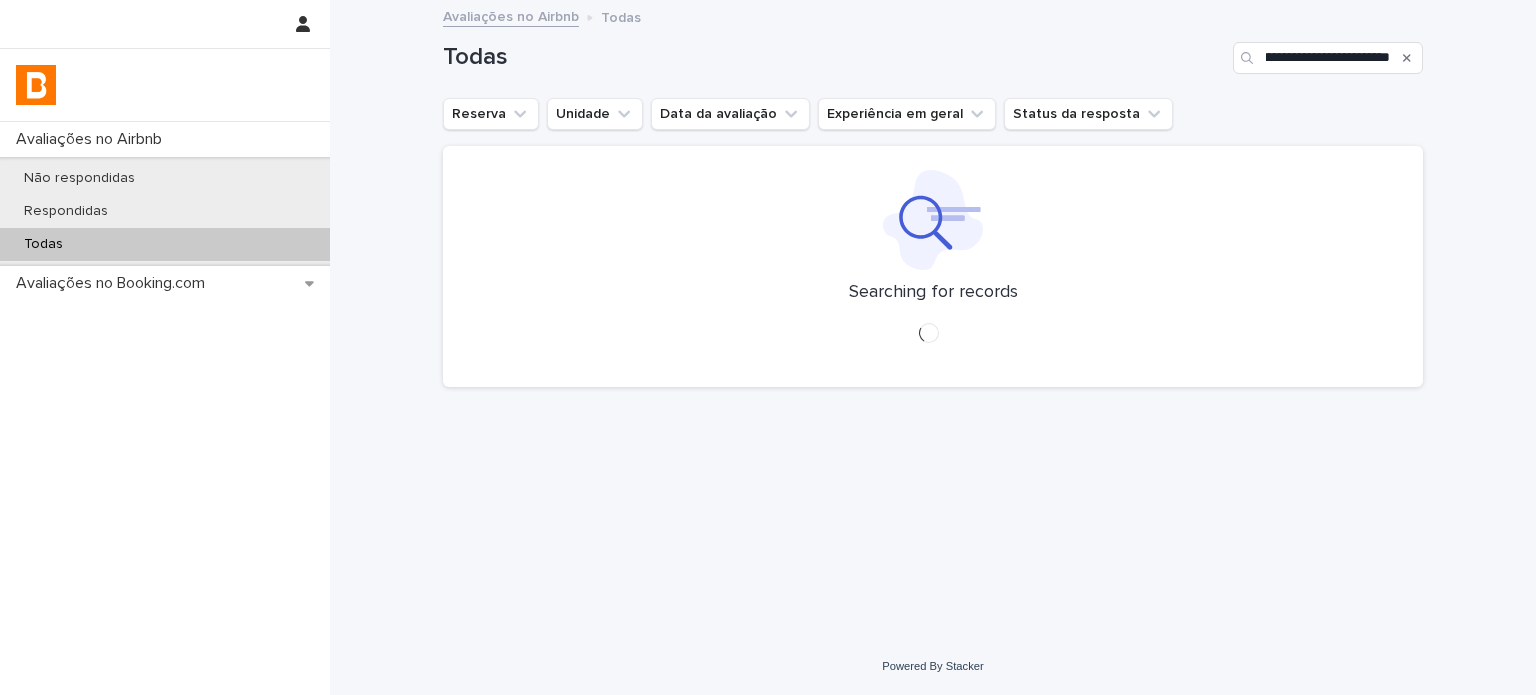 click 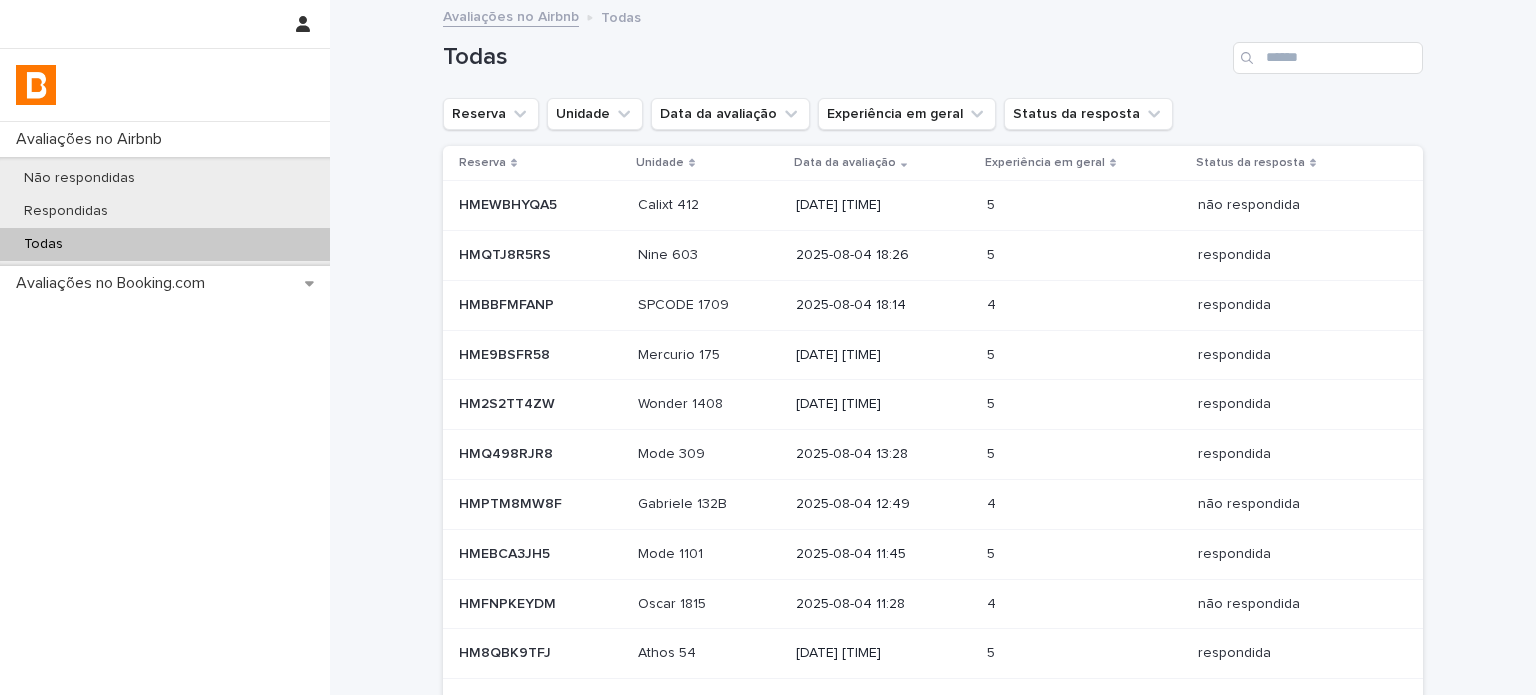 scroll, scrollTop: 0, scrollLeft: 0, axis: both 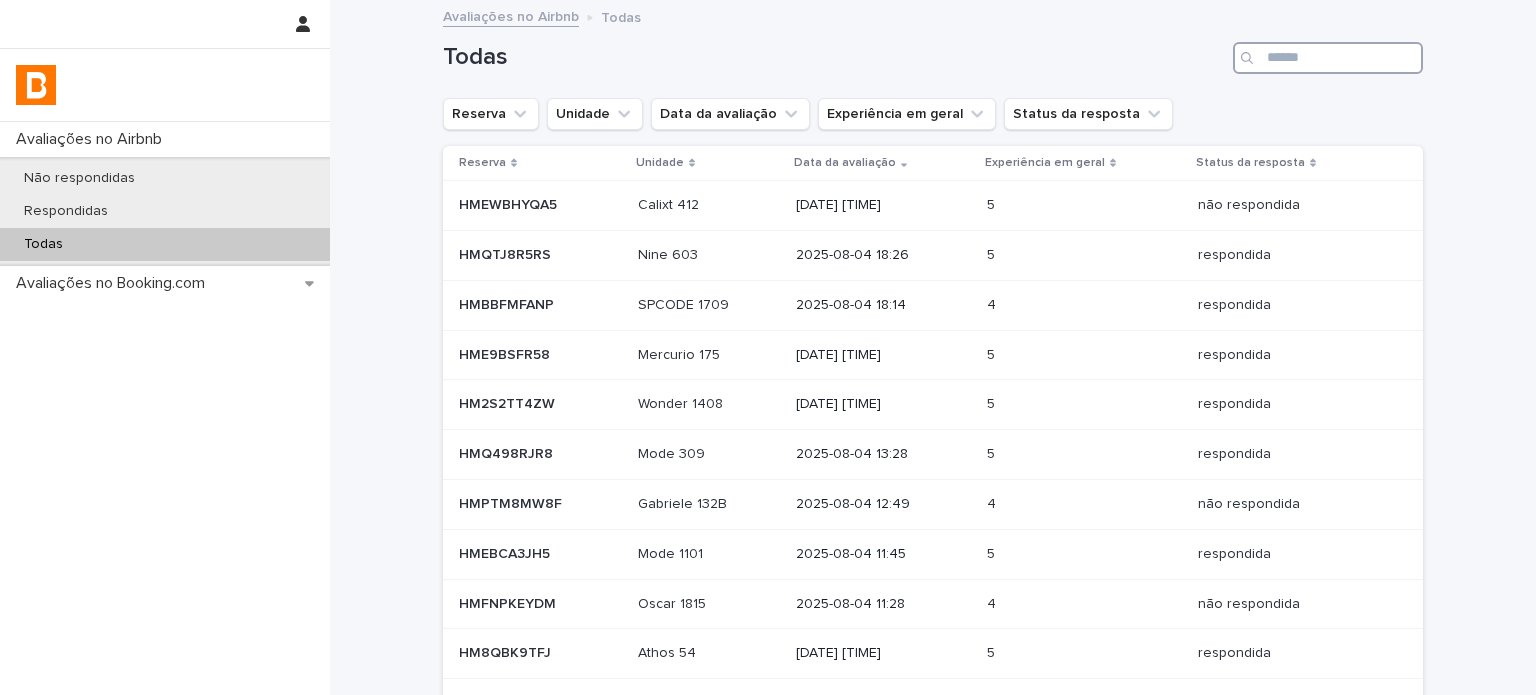 click at bounding box center (1328, 58) 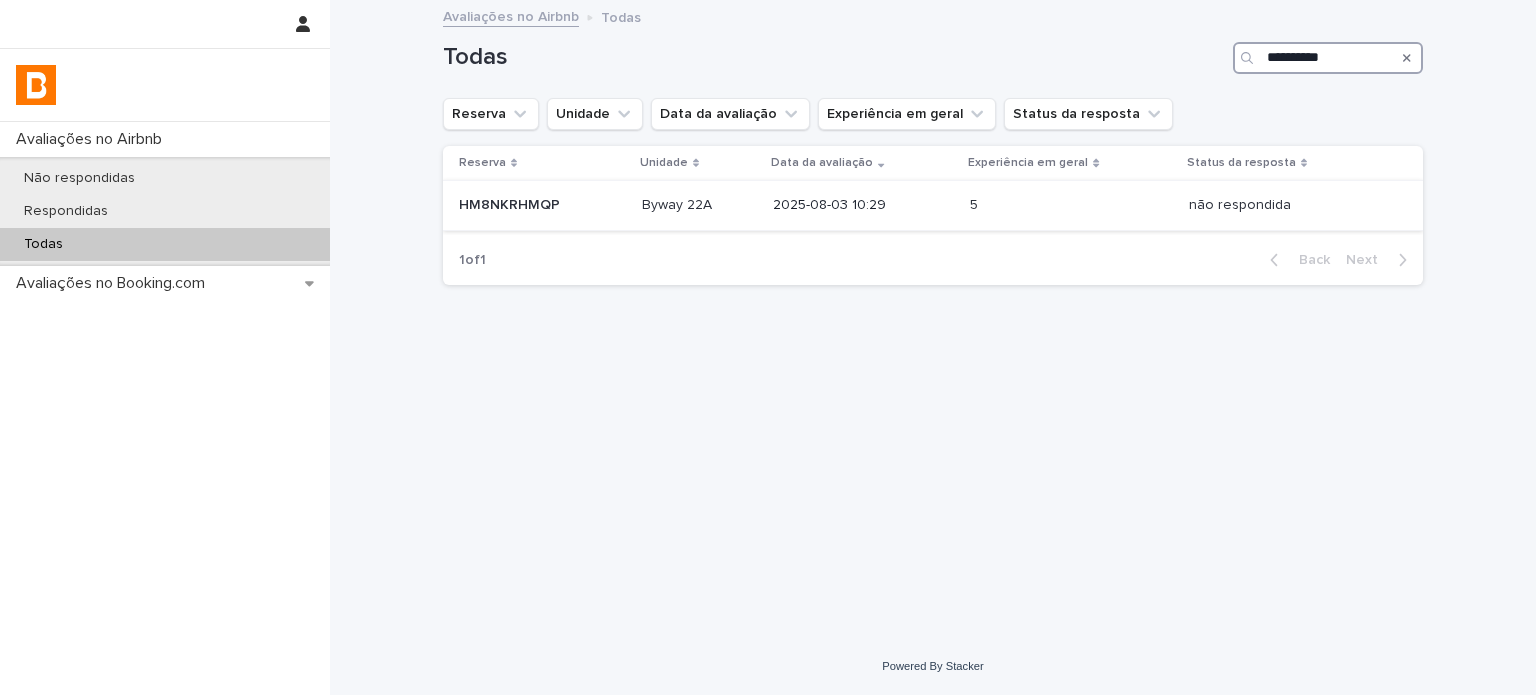 type on "**********" 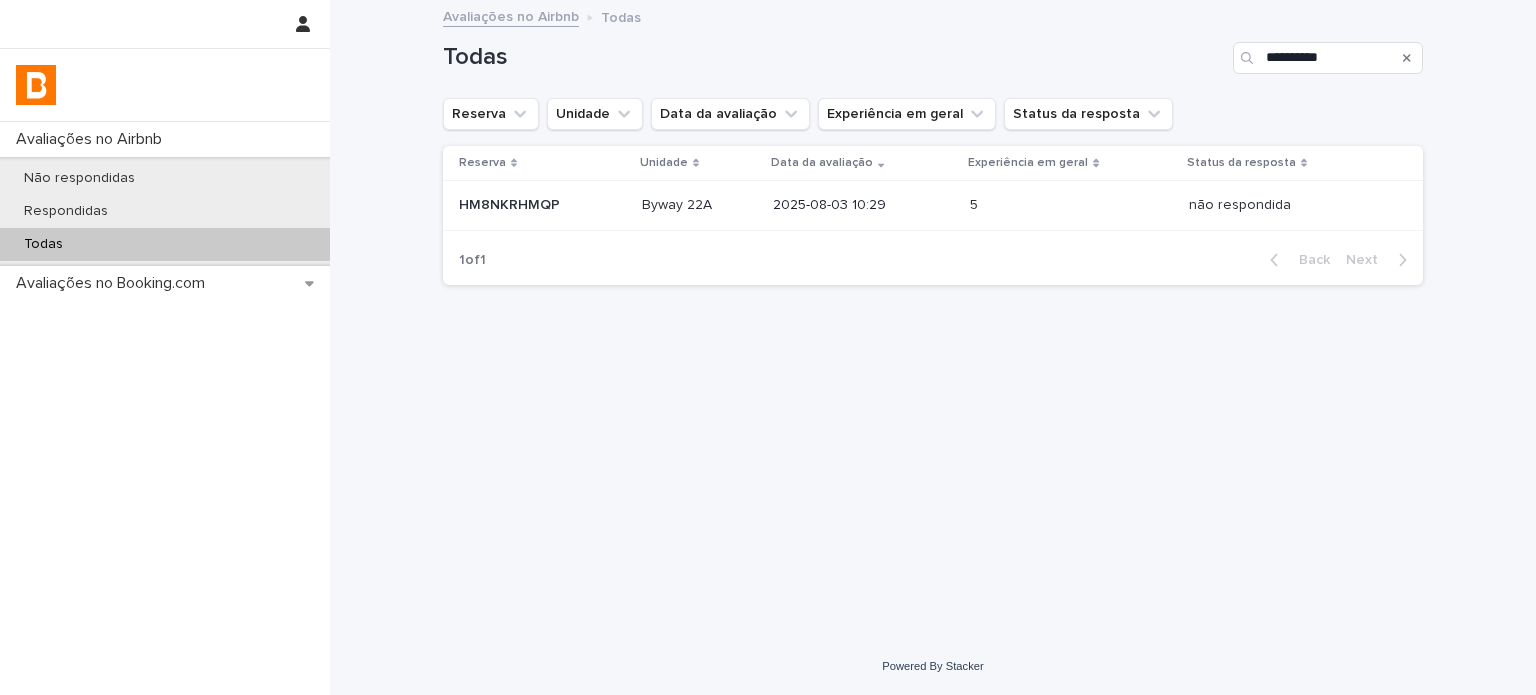 click on "2025-08-03 10:29" at bounding box center (863, 206) 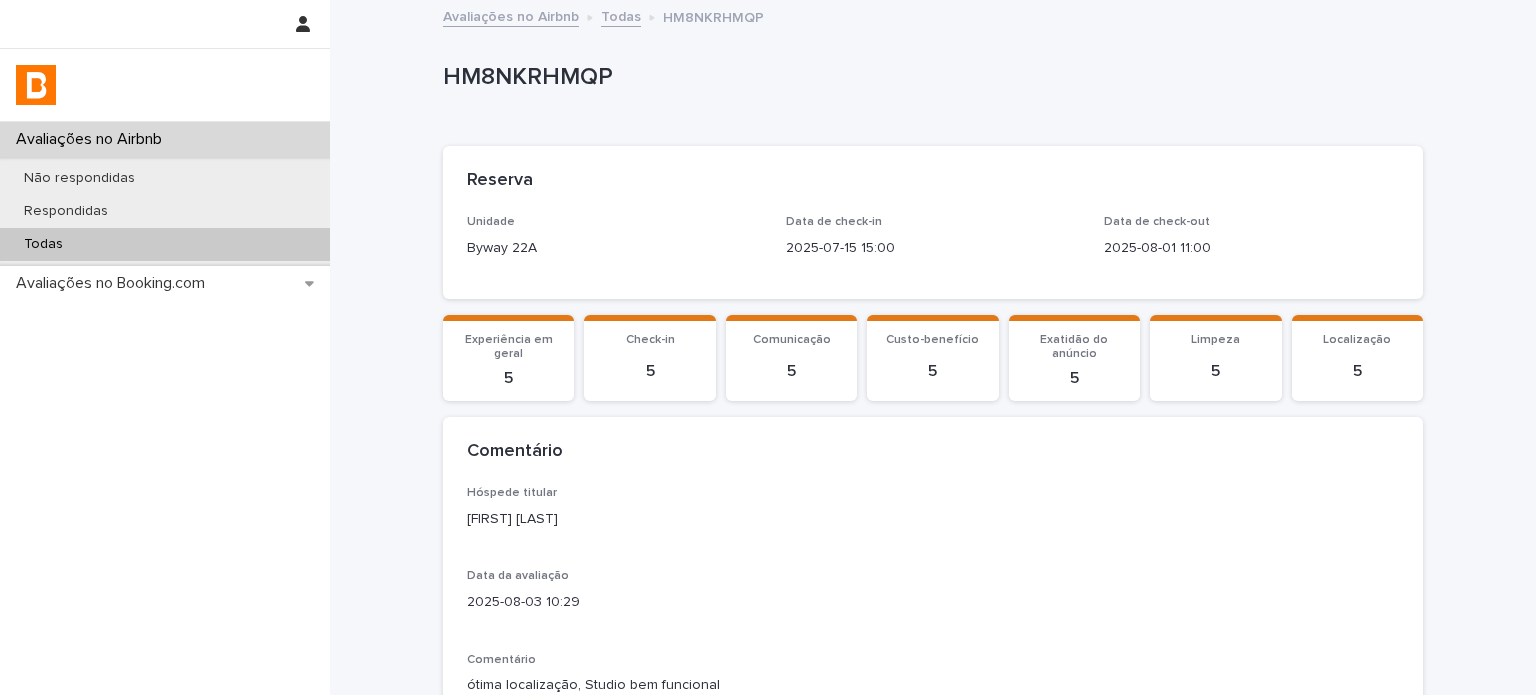 click on "[FIRST] [LAST]" at bounding box center [933, 519] 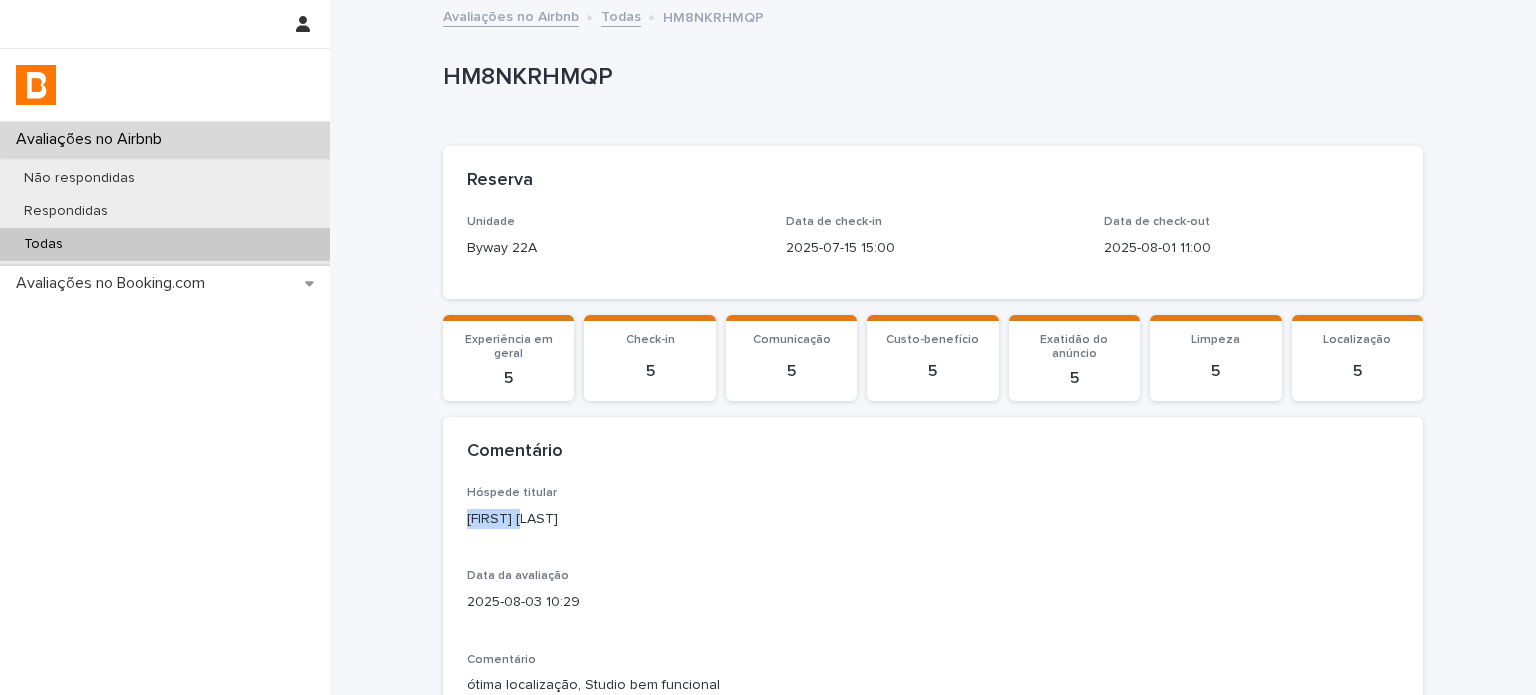 click on "[FIRST] [LAST]" at bounding box center (933, 519) 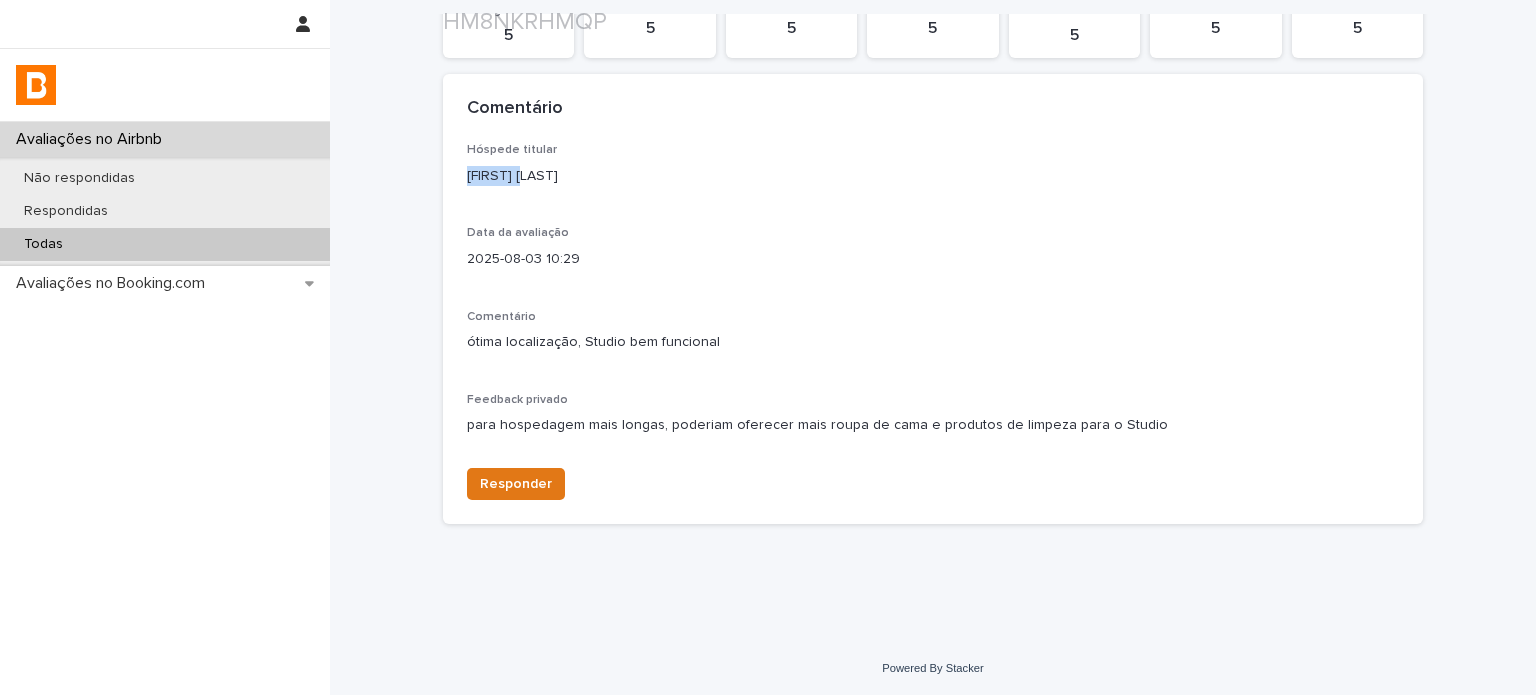 scroll, scrollTop: 344, scrollLeft: 0, axis: vertical 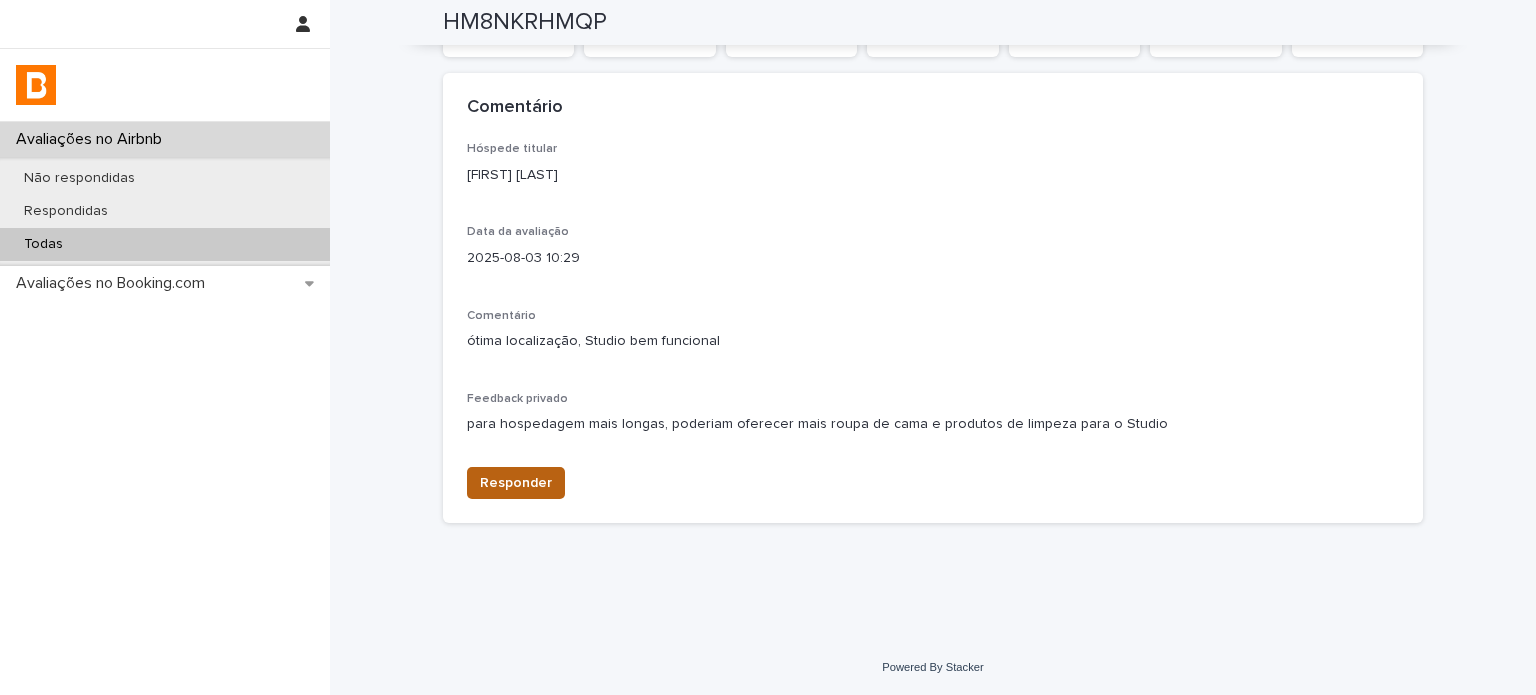 click on "Responder" at bounding box center (512, 487) 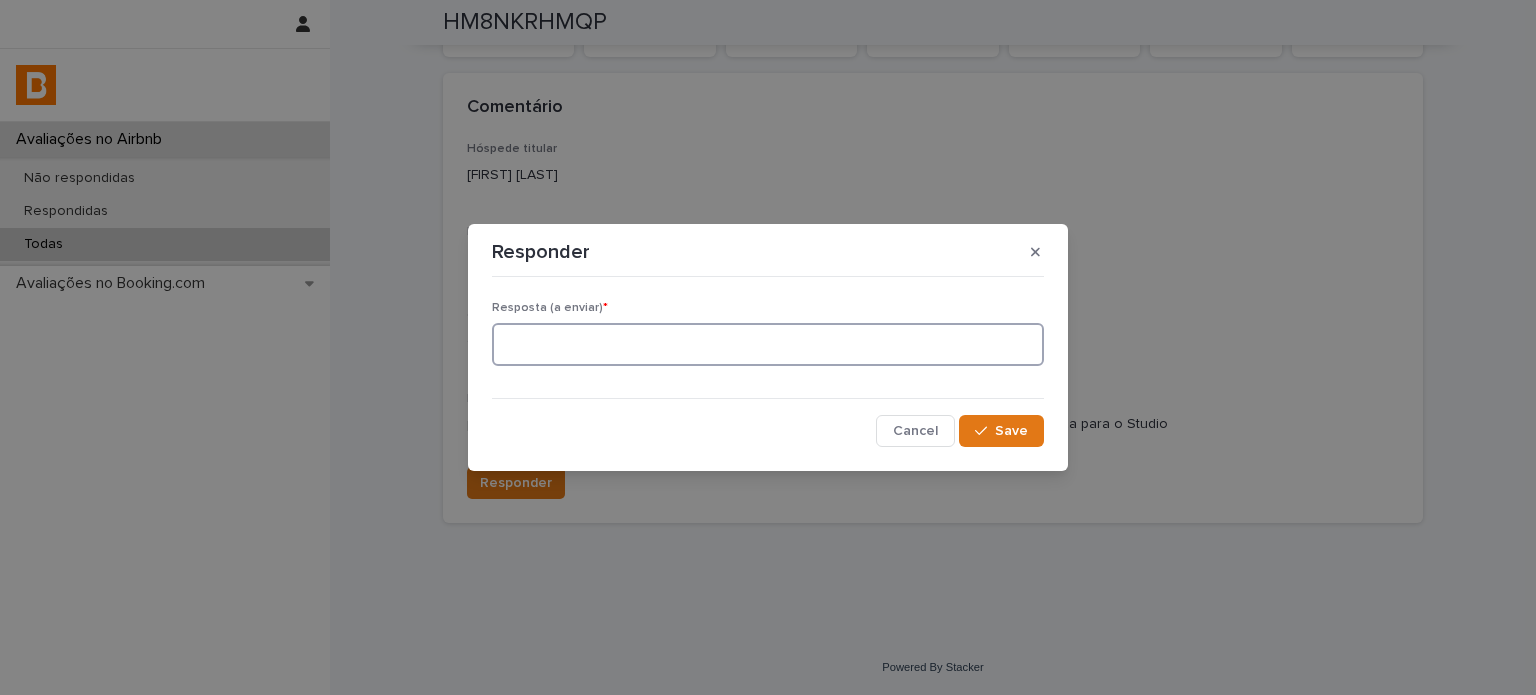 click at bounding box center [768, 344] 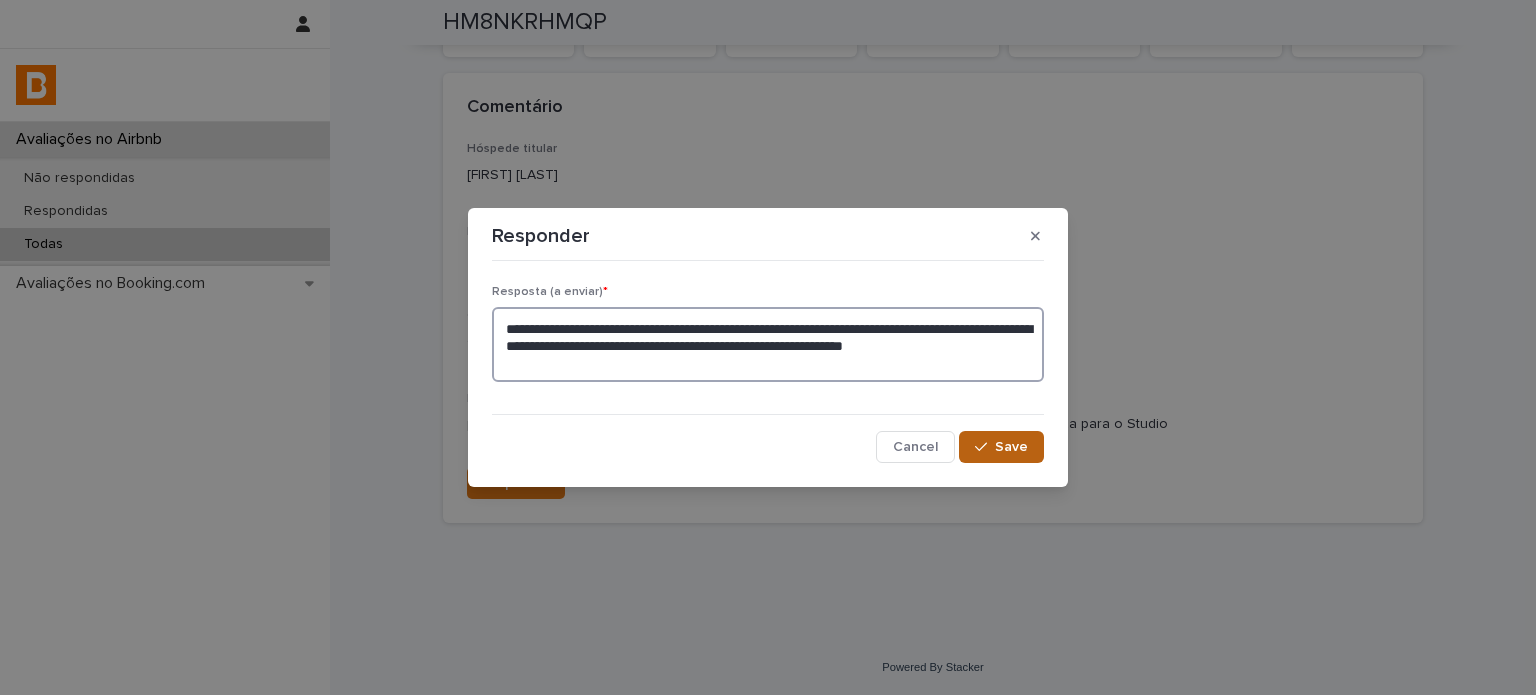 type on "**********" 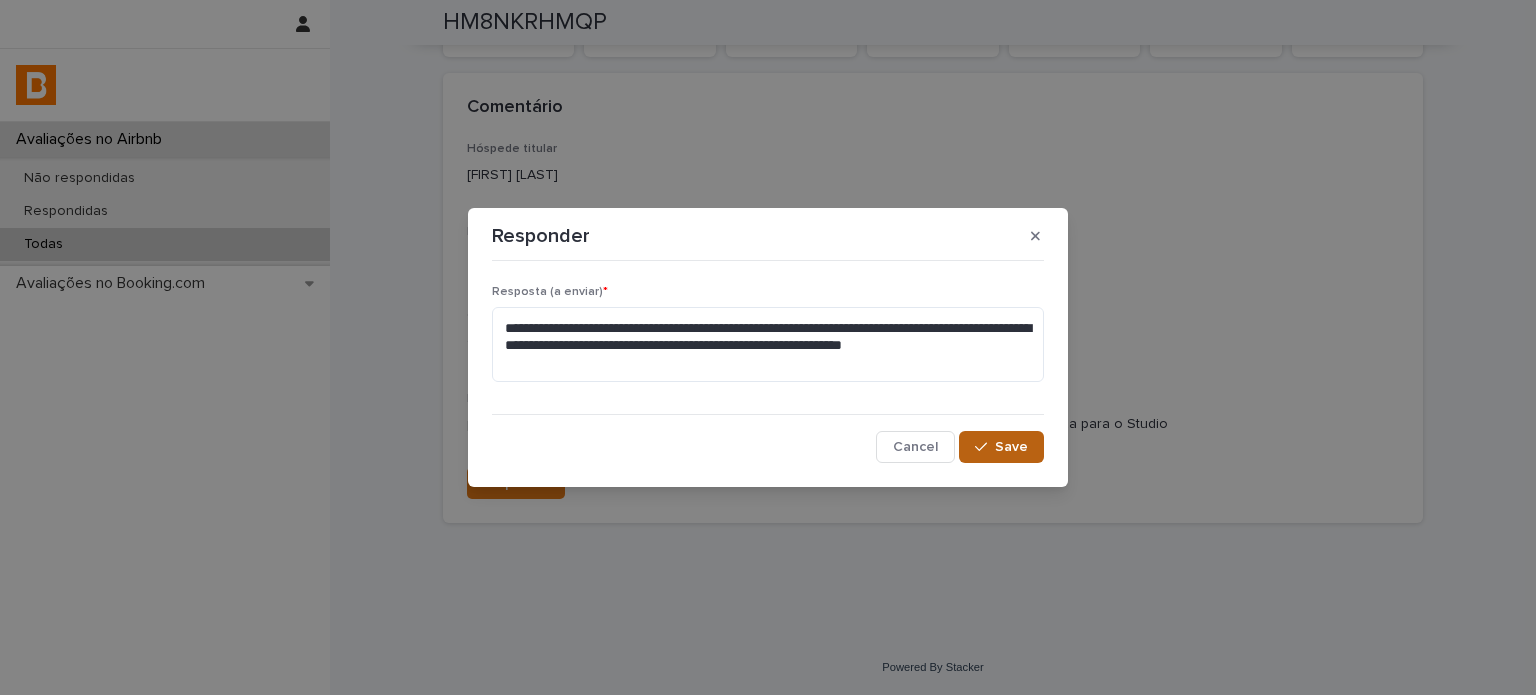 click on "Save" at bounding box center (1001, 447) 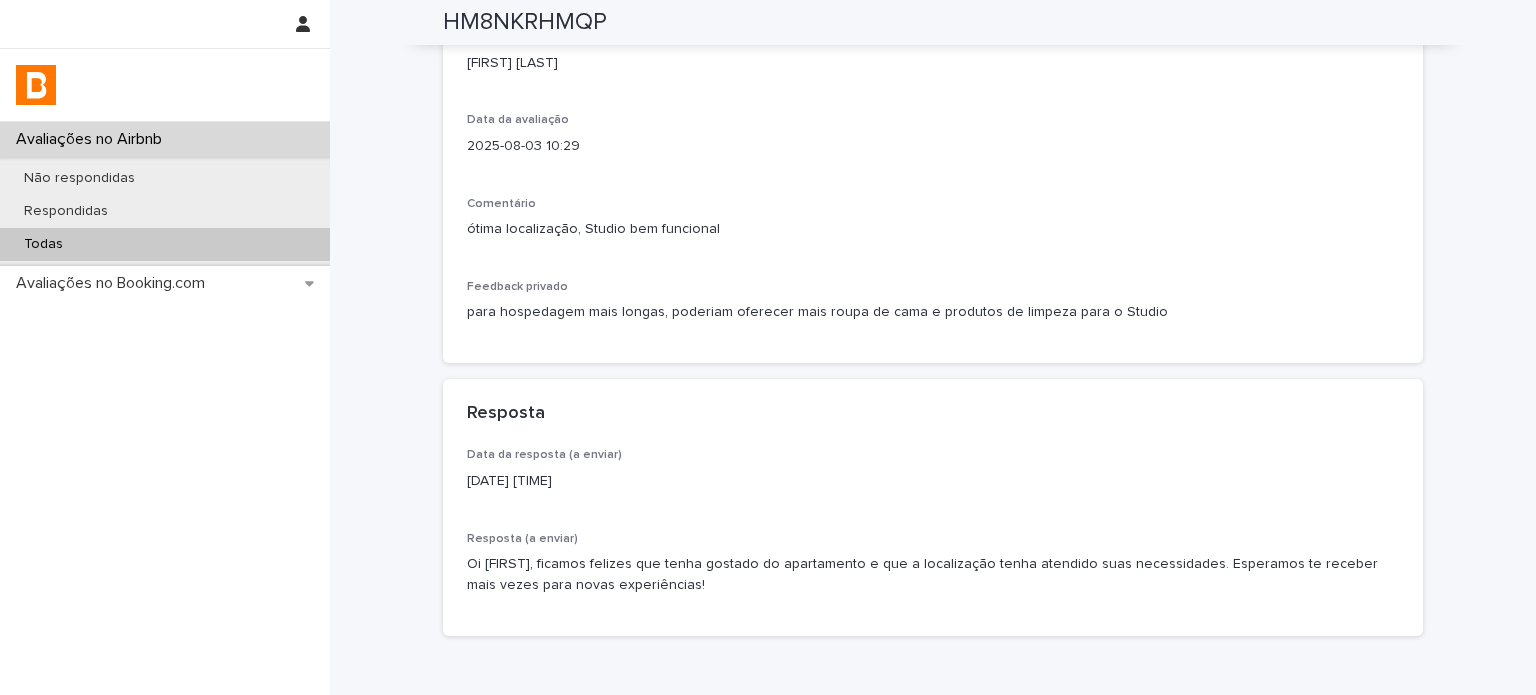 scroll, scrollTop: 456, scrollLeft: 0, axis: vertical 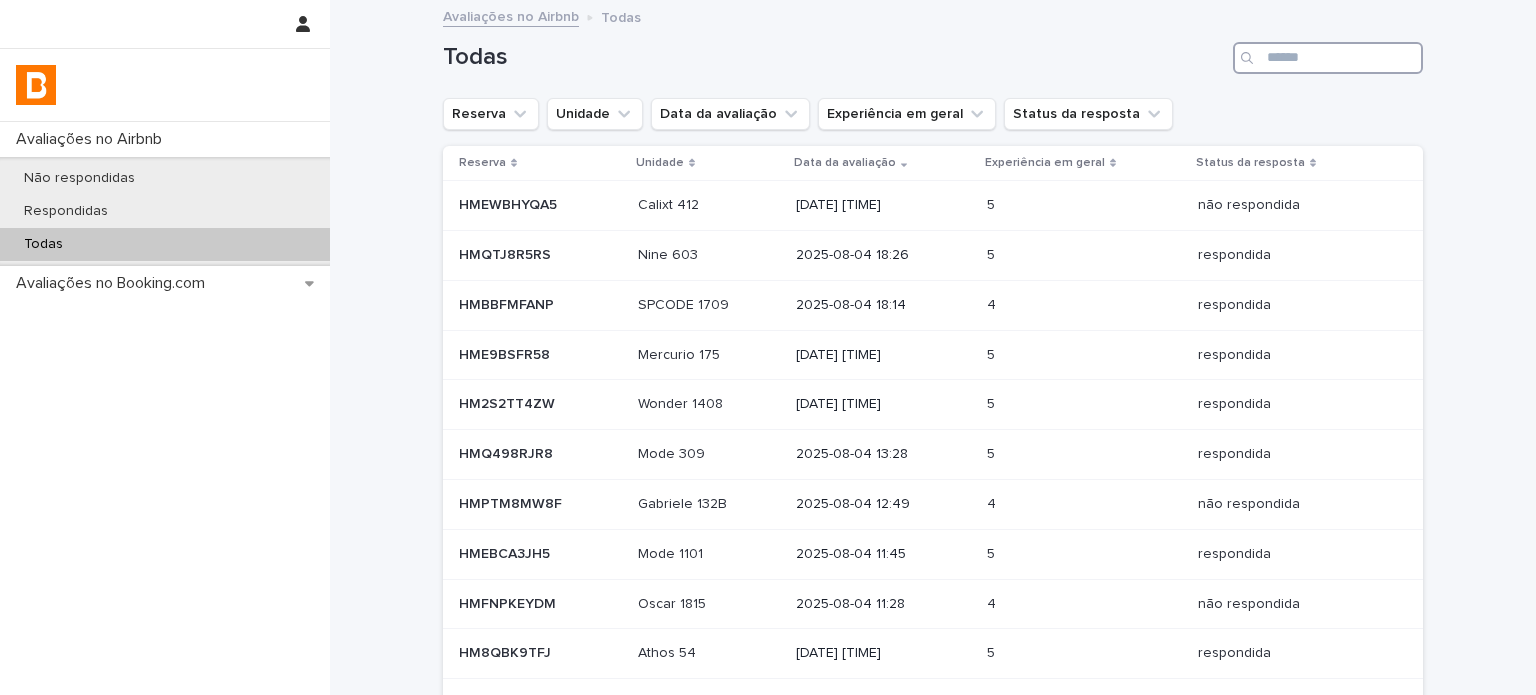 click at bounding box center (1328, 58) 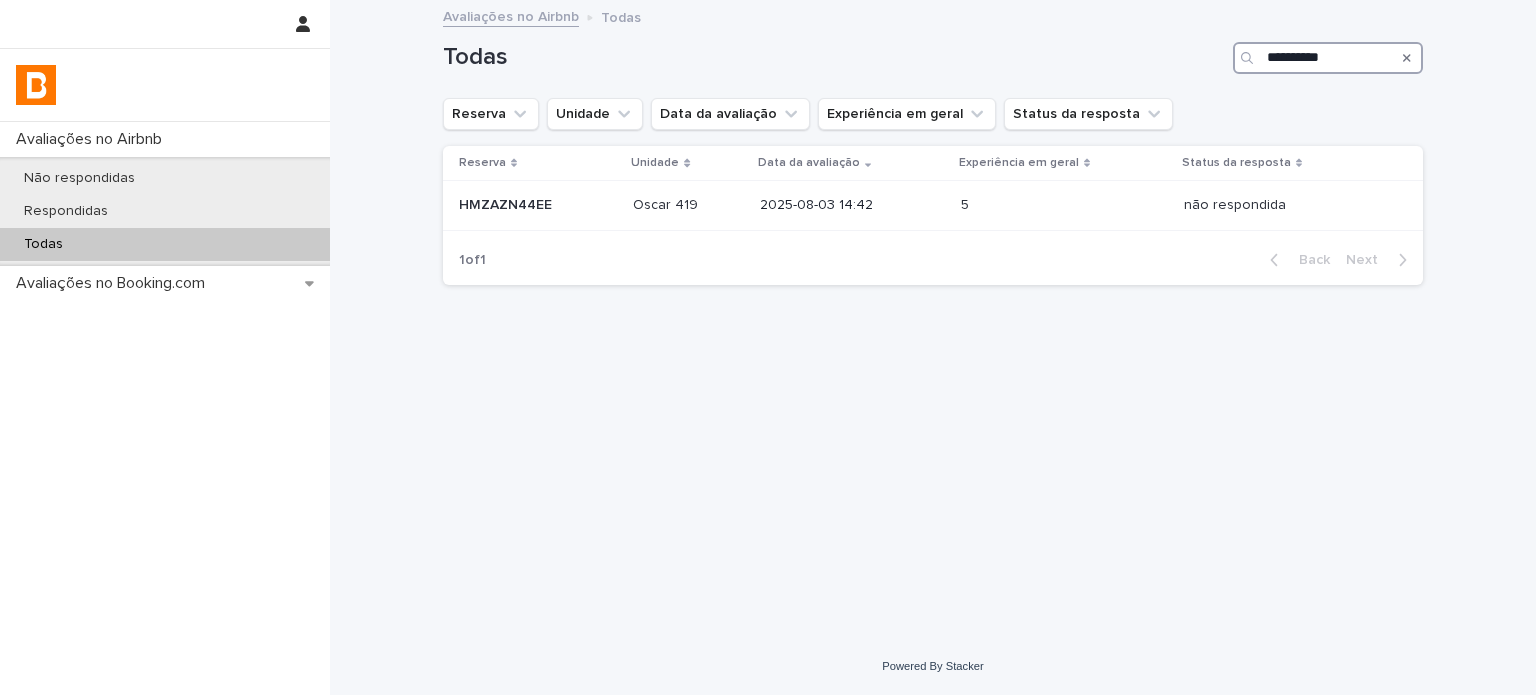 type on "**********" 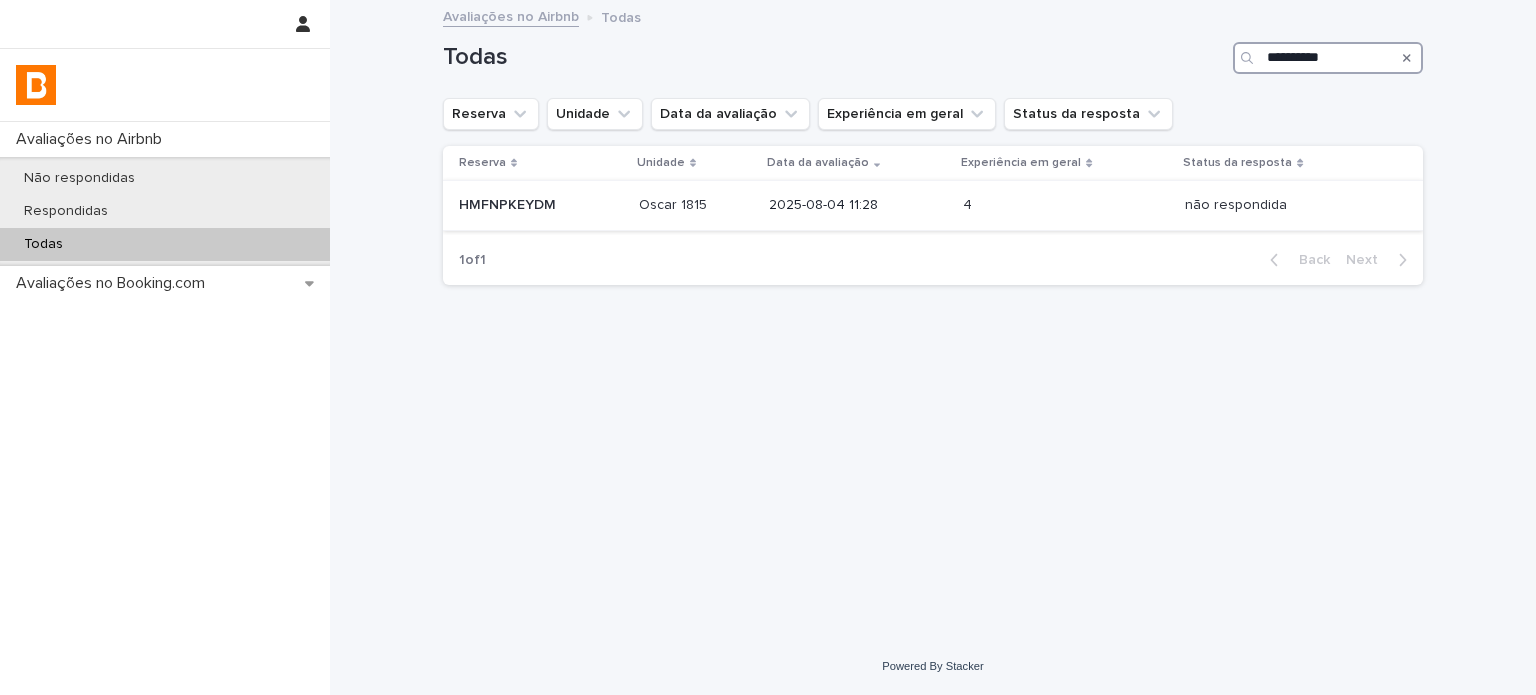 type on "**********" 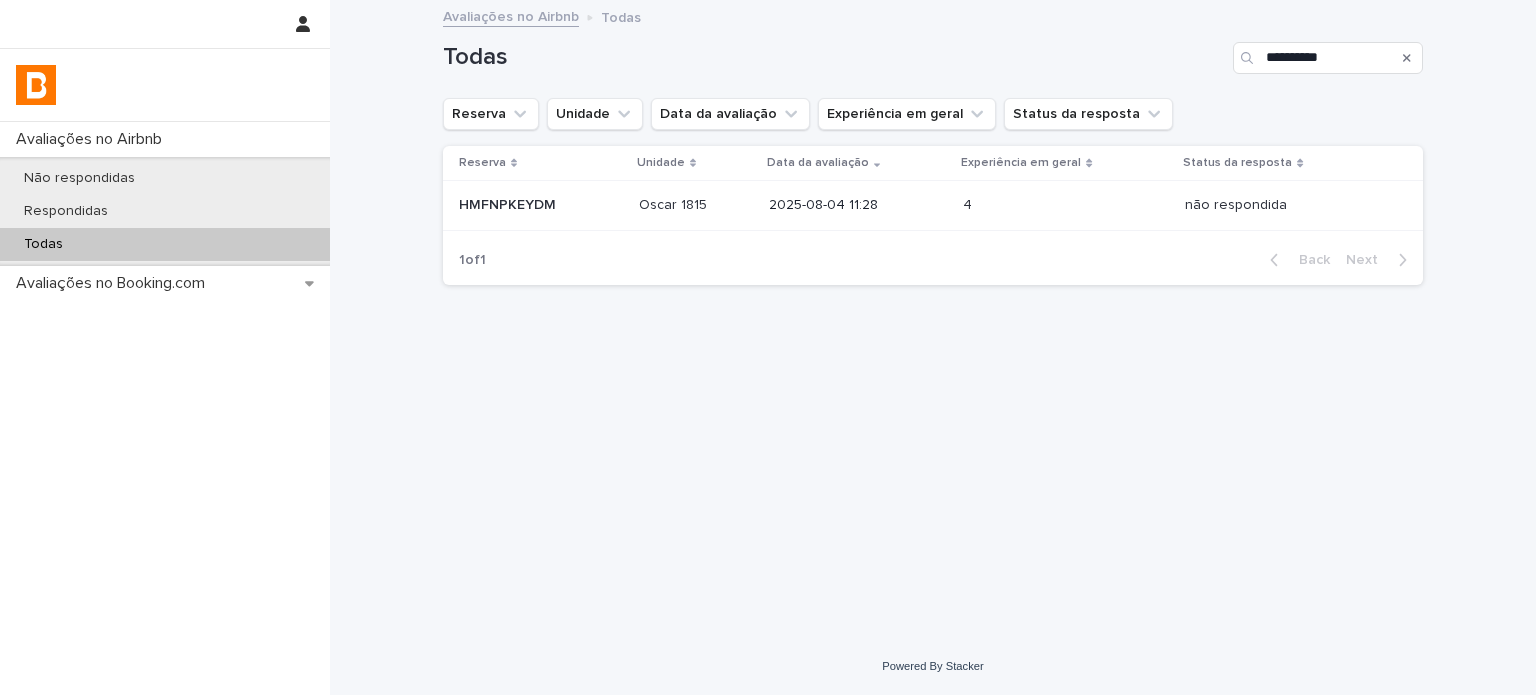 click on "não respondida não respondida" at bounding box center [1300, 206] 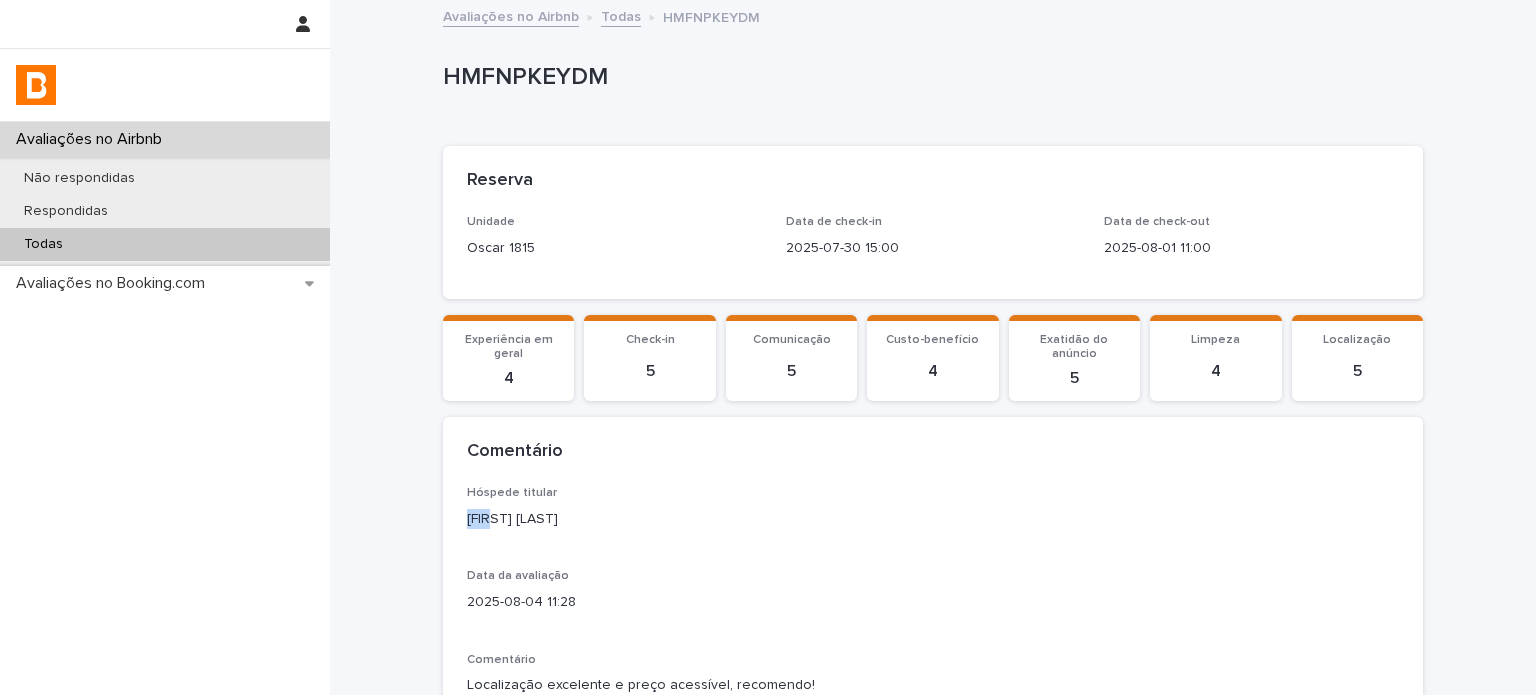 drag, startPoint x: 494, startPoint y: 523, endPoint x: 439, endPoint y: 523, distance: 55 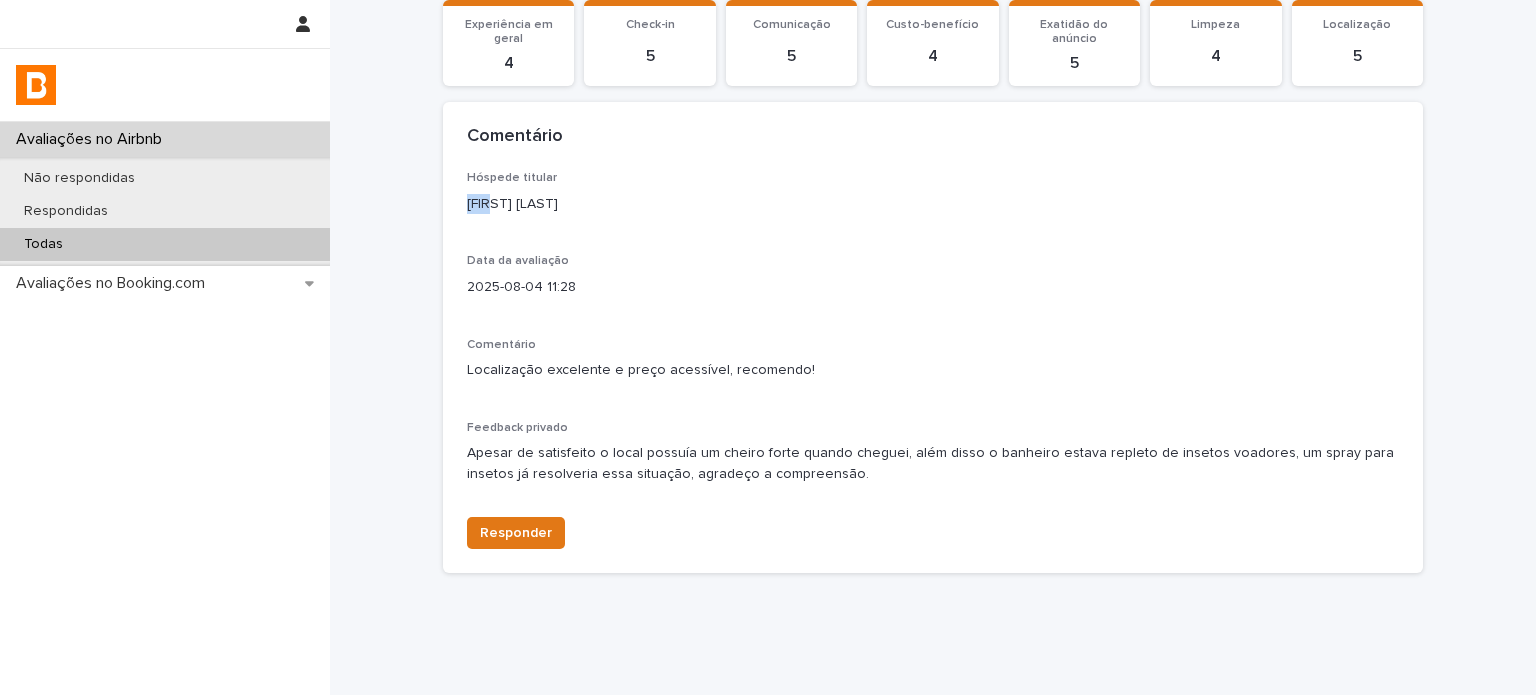 scroll, scrollTop: 364, scrollLeft: 0, axis: vertical 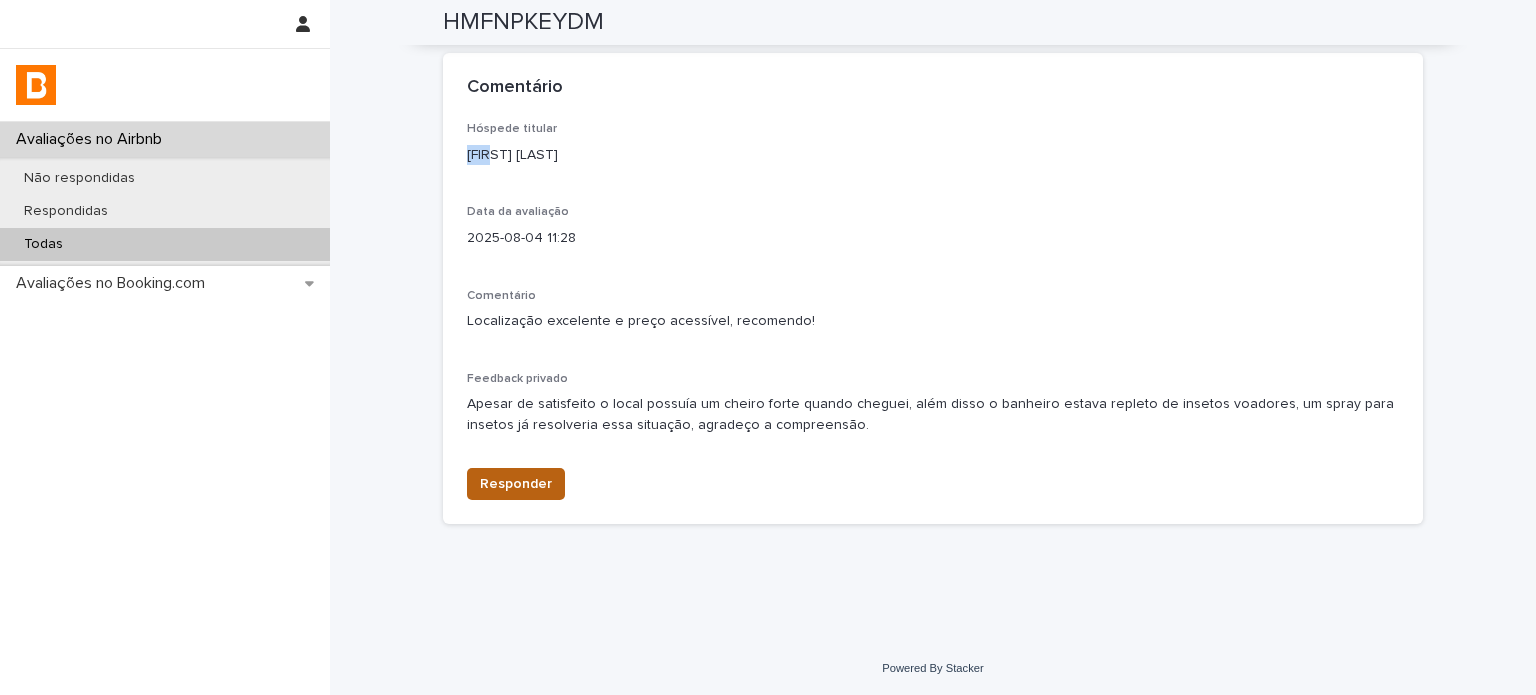 click on "Responder" at bounding box center (516, 484) 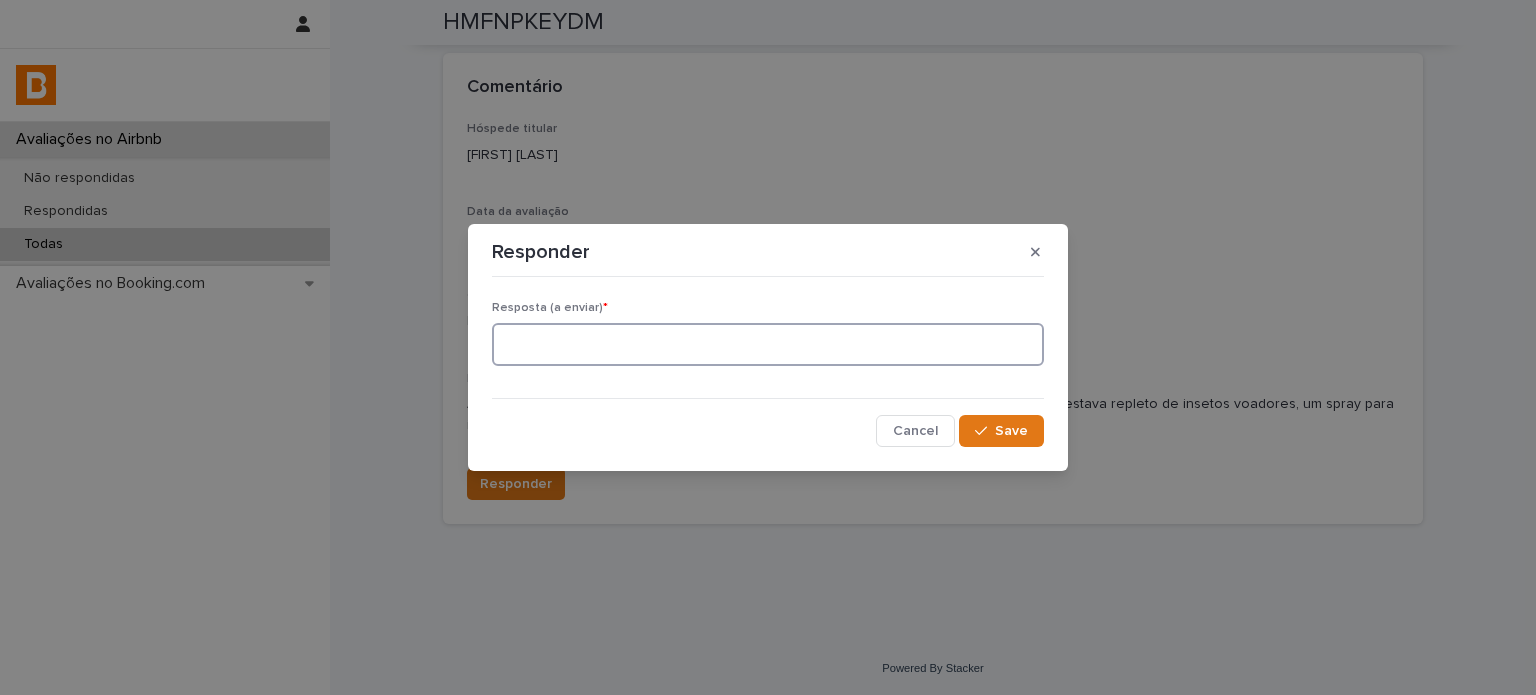 click at bounding box center [768, 344] 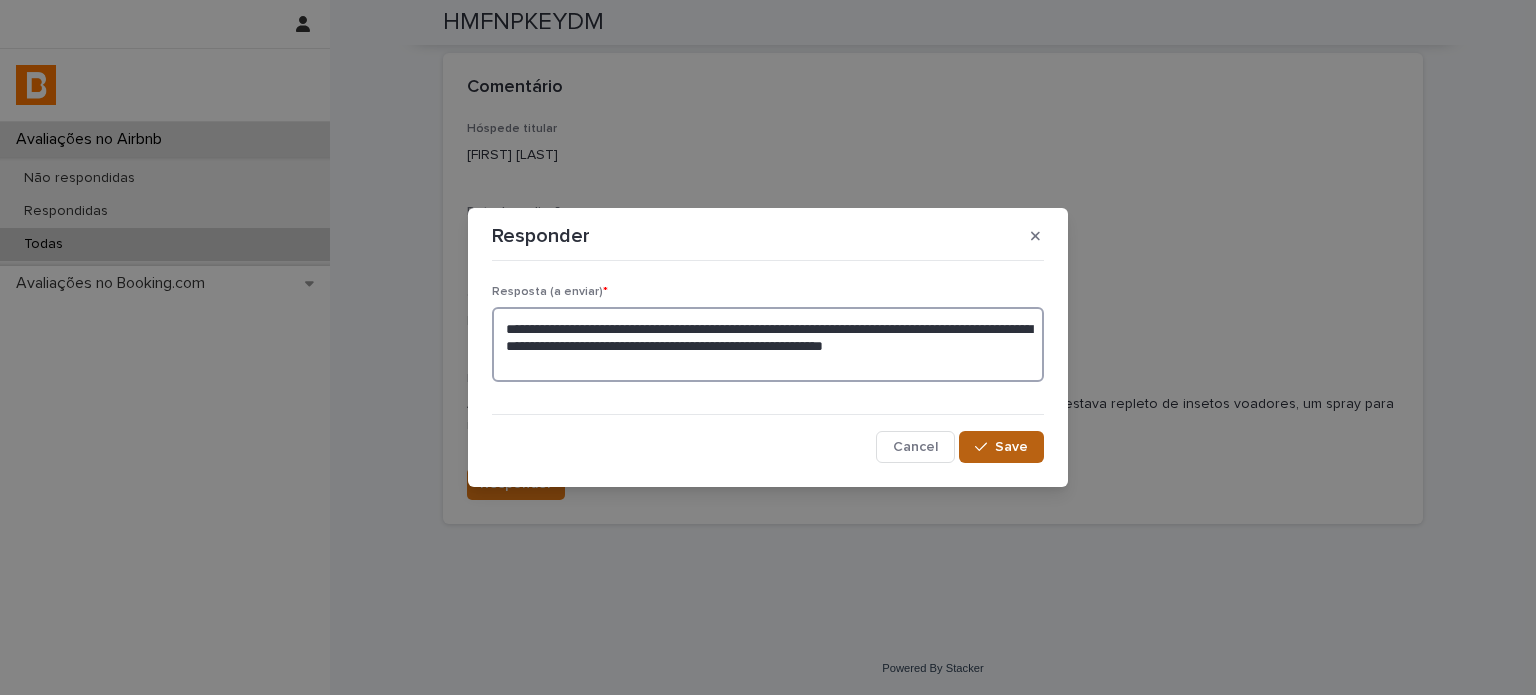 type on "**********" 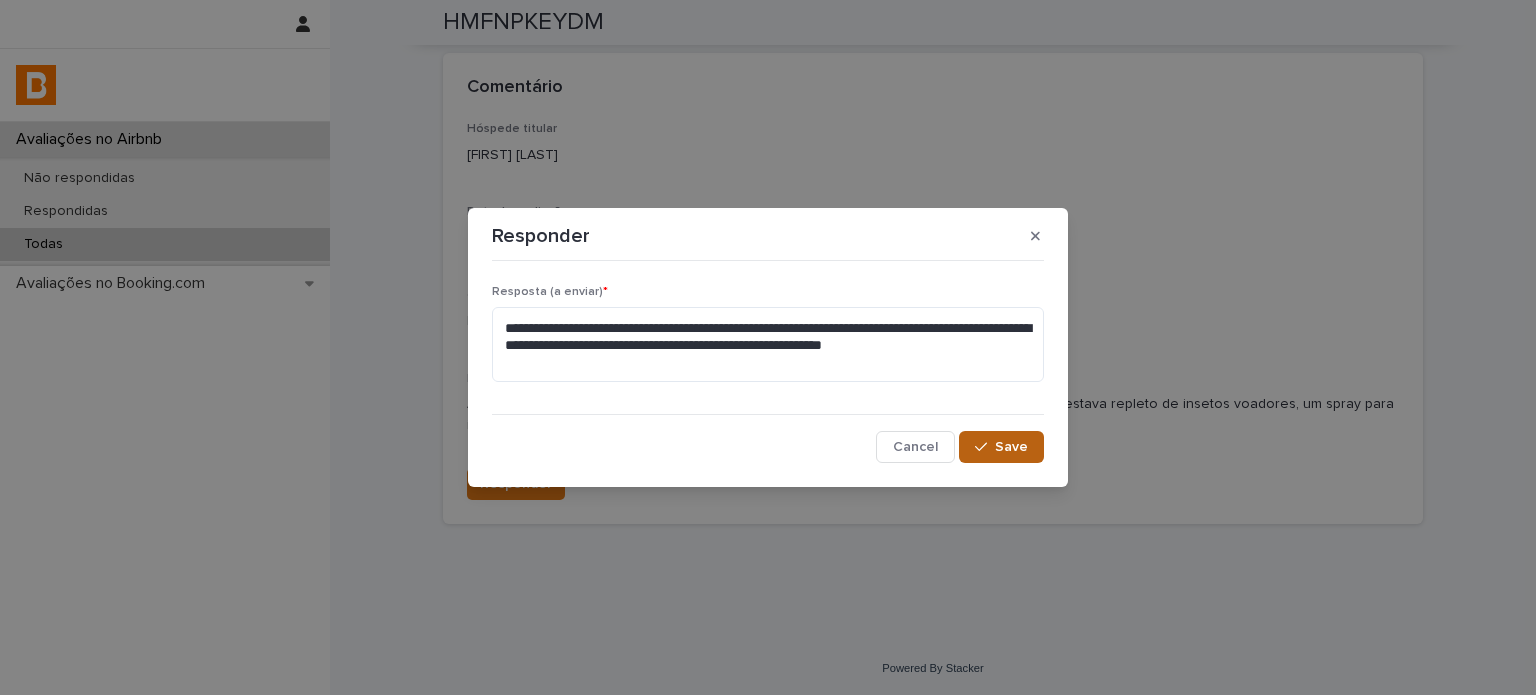click on "Save" at bounding box center [1011, 447] 